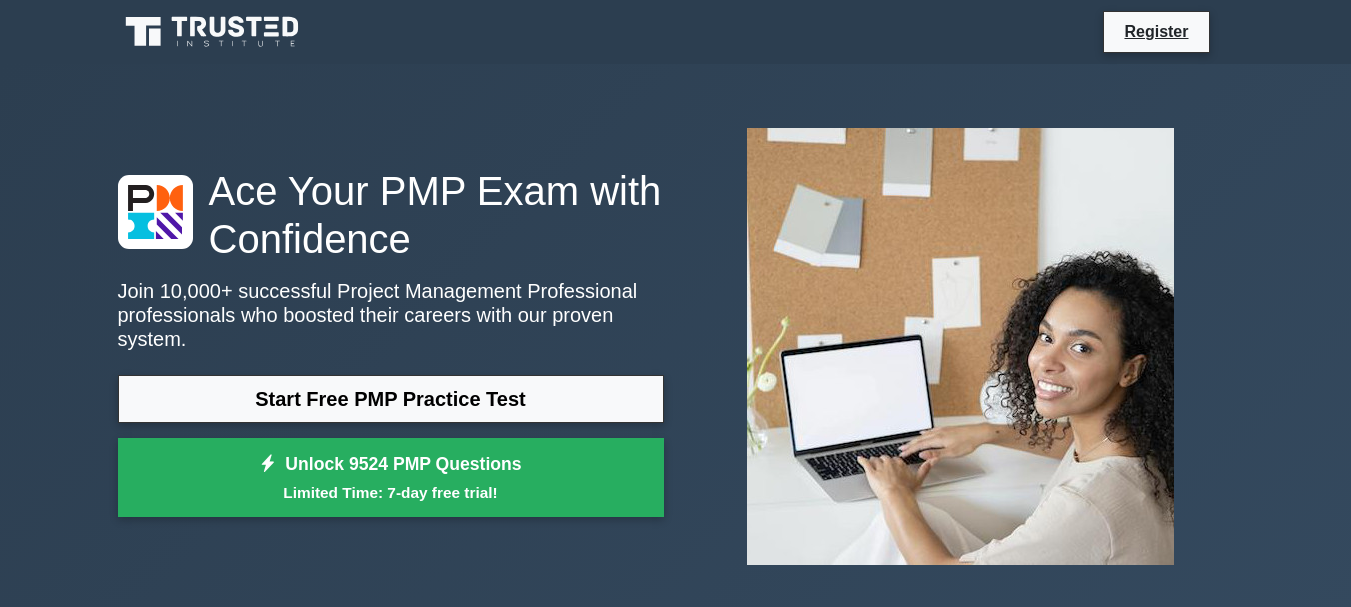 scroll, scrollTop: 0, scrollLeft: 0, axis: both 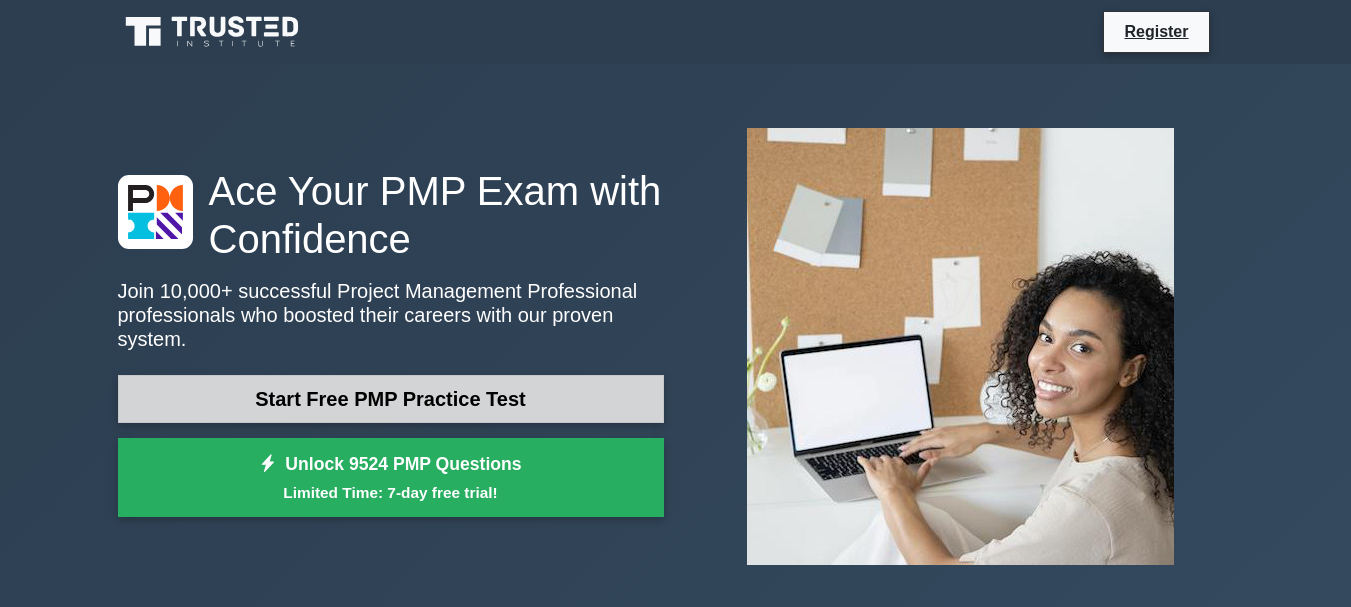 click on "Start Free PMP Practice Test" at bounding box center (391, 399) 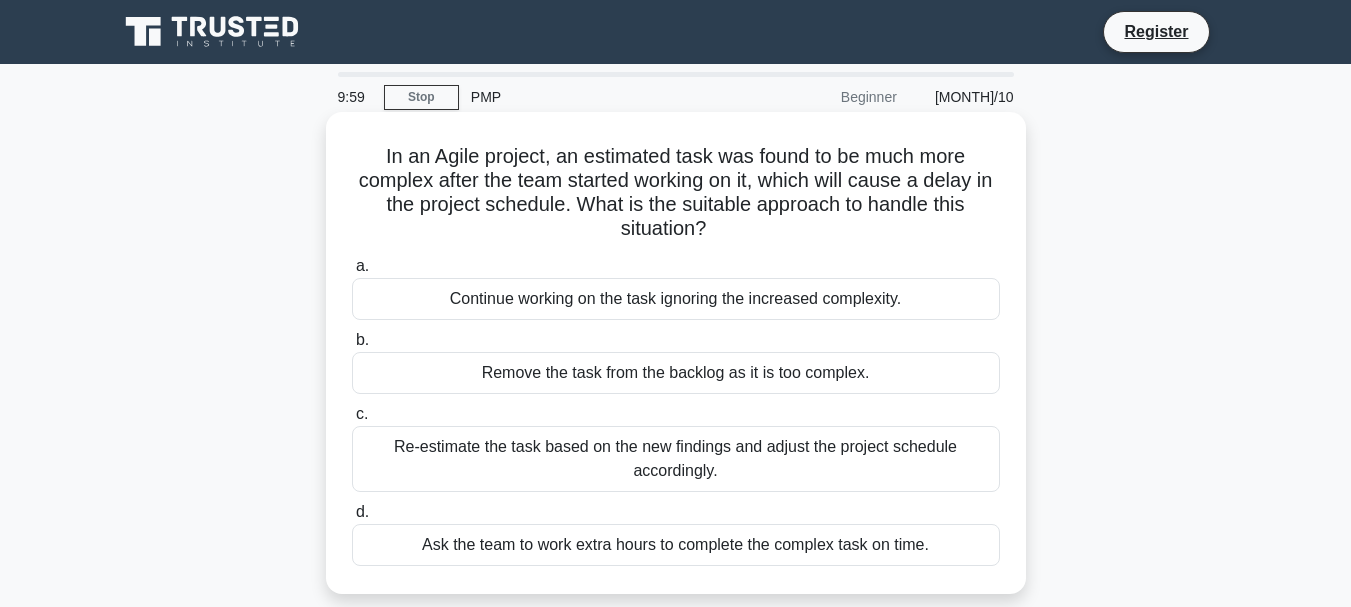 scroll, scrollTop: 0, scrollLeft: 0, axis: both 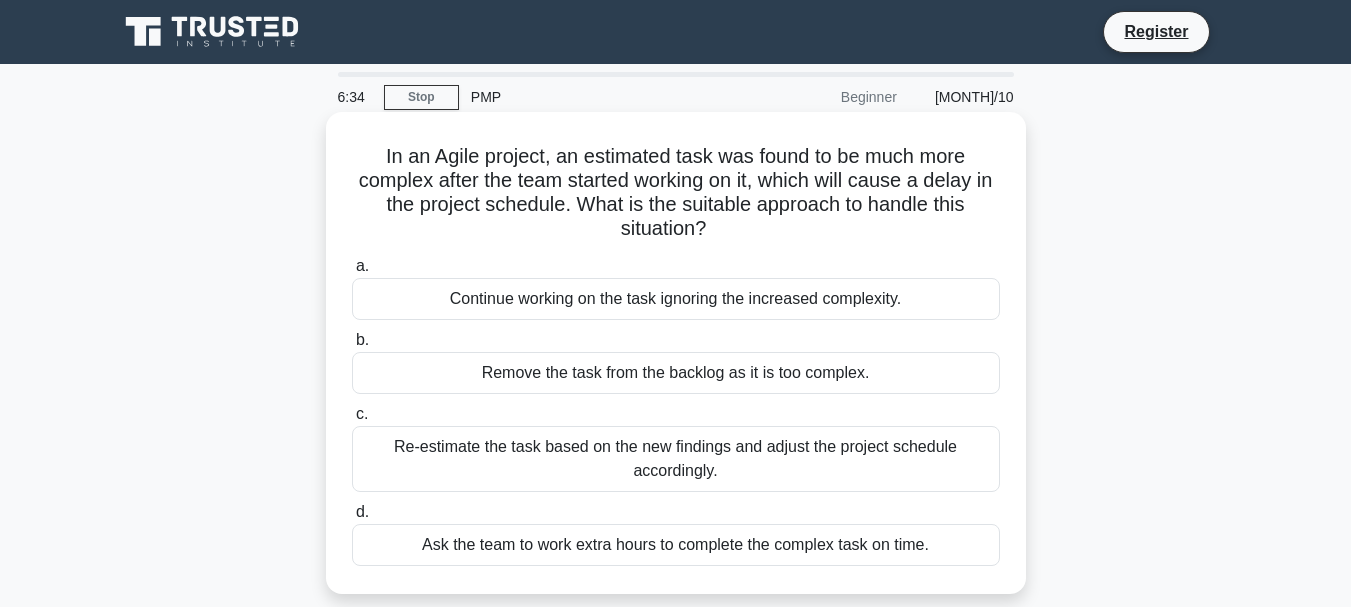 click on "Re-estimate the task based on the new findings and adjust the project schedule accordingly." at bounding box center [676, 459] 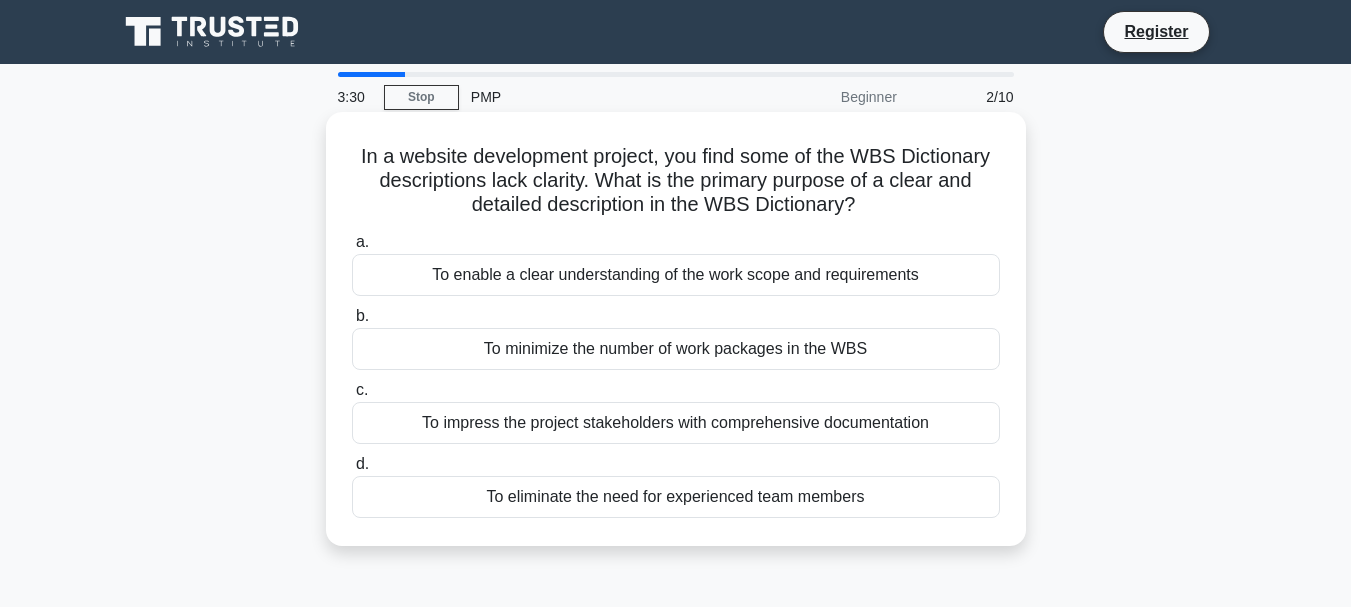 click on "To minimize the number of work packages in the WBS" at bounding box center (676, 349) 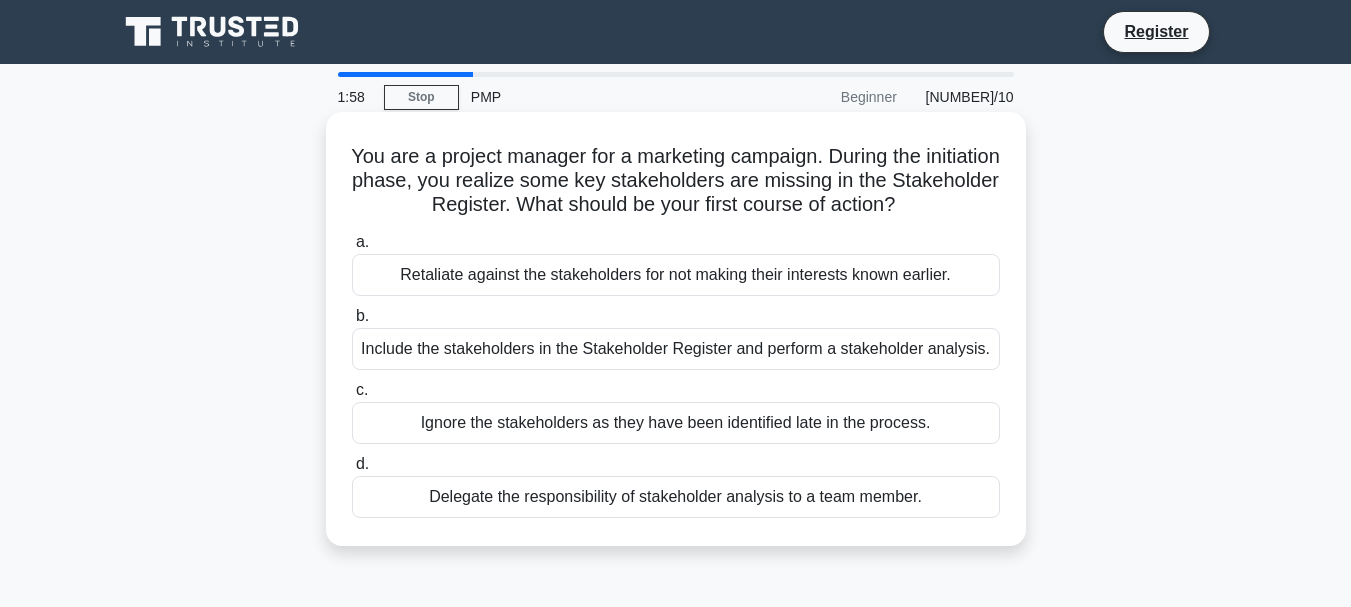 drag, startPoint x: 968, startPoint y: 499, endPoint x: 500, endPoint y: 505, distance: 468.03845 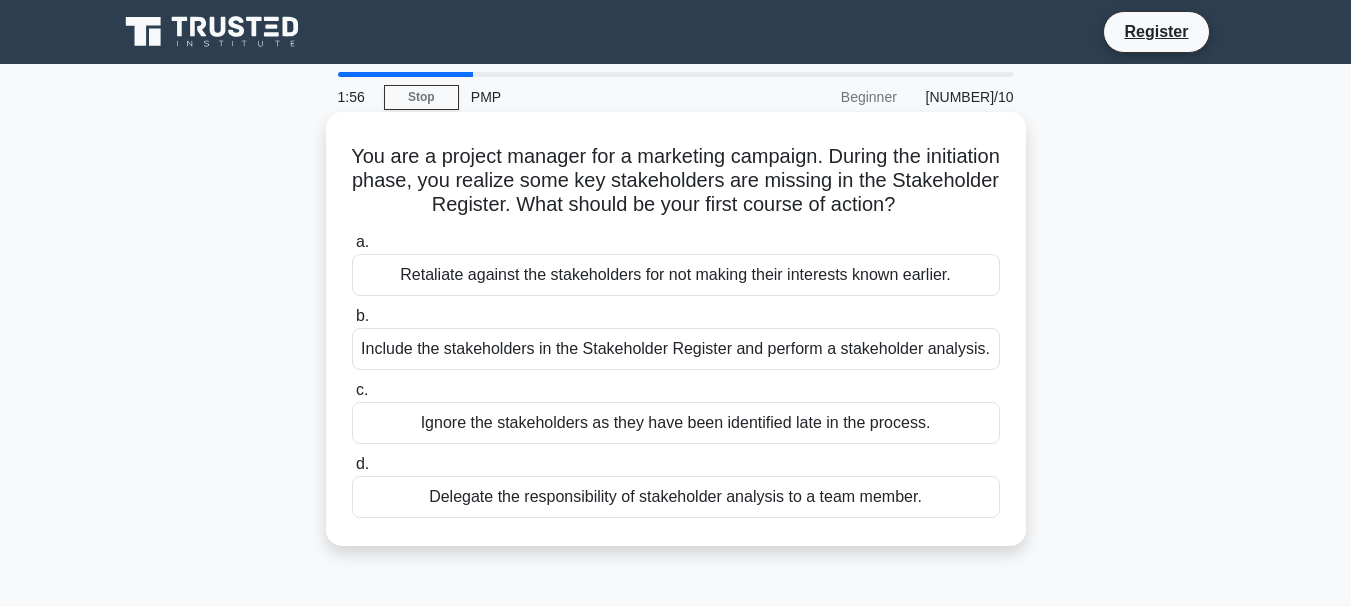 copy on "Delegate the responsibility of stakeholder analysis to a team member." 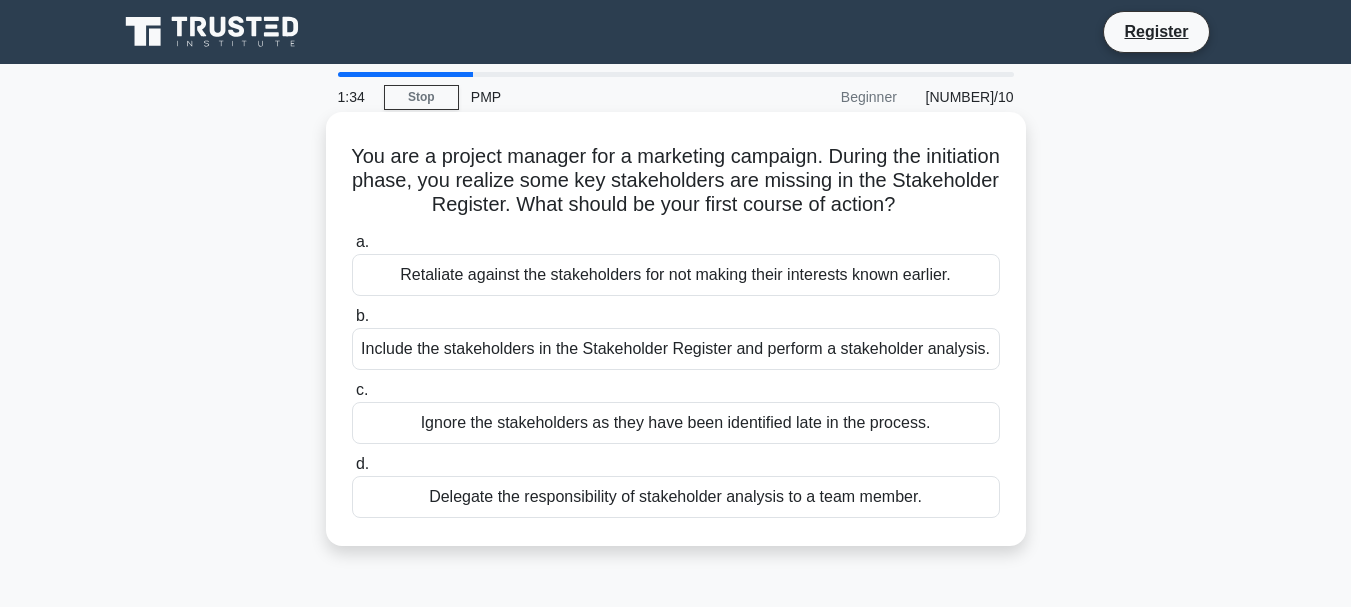 click on "Include the stakeholders in the Stakeholder Register and perform a stakeholder analysis." at bounding box center [676, 349] 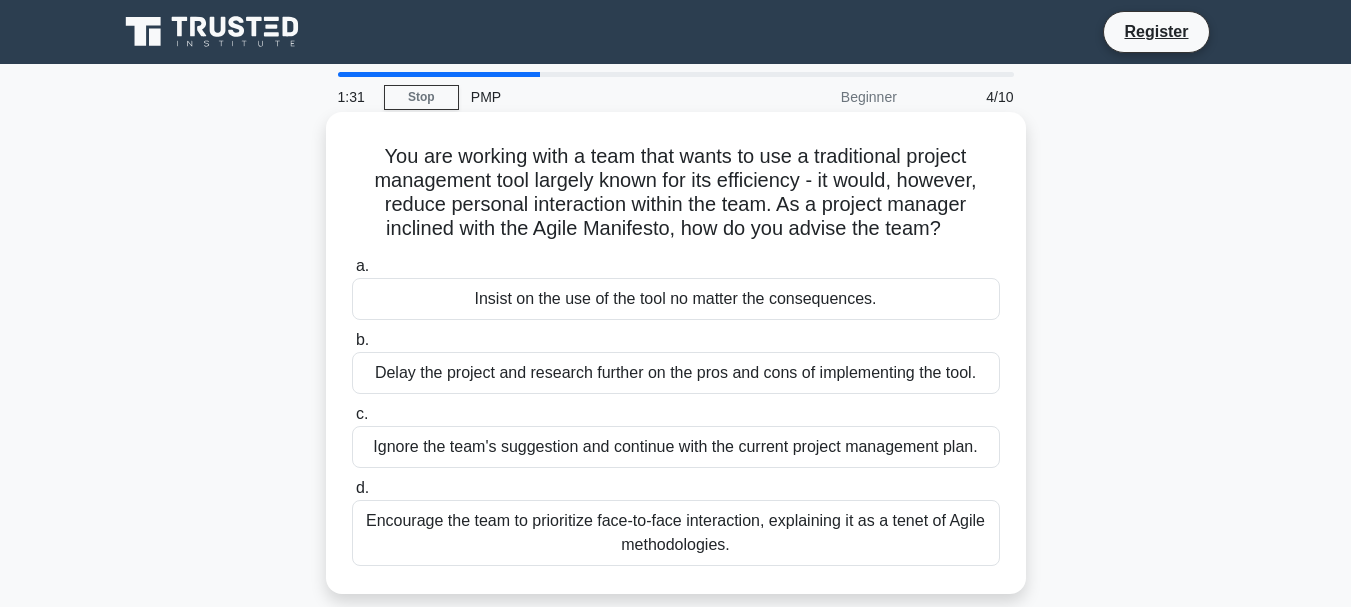 drag, startPoint x: 1004, startPoint y: 146, endPoint x: 841, endPoint y: 496, distance: 386.09454 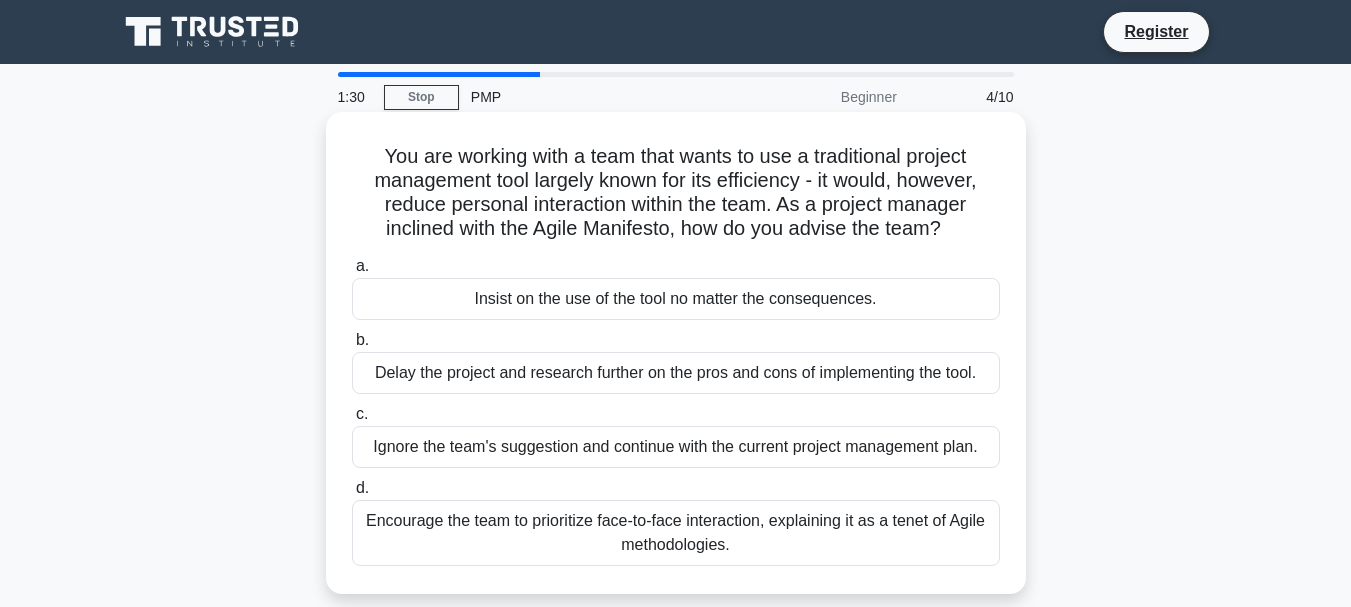 click on "You are working with a team that wants to use a traditional project management tool largely known for its efficiency - it would, however, reduce personal interaction within the team. As a project manager inclined with the Agile Manifesto, how do you advise the team?
.spinner_0XTQ{transform-origin:center;animation:spinner_y6GP .75s linear infinite}@keyframes spinner_y6GP{100%{transform:rotate(360deg)}}" at bounding box center (676, 193) 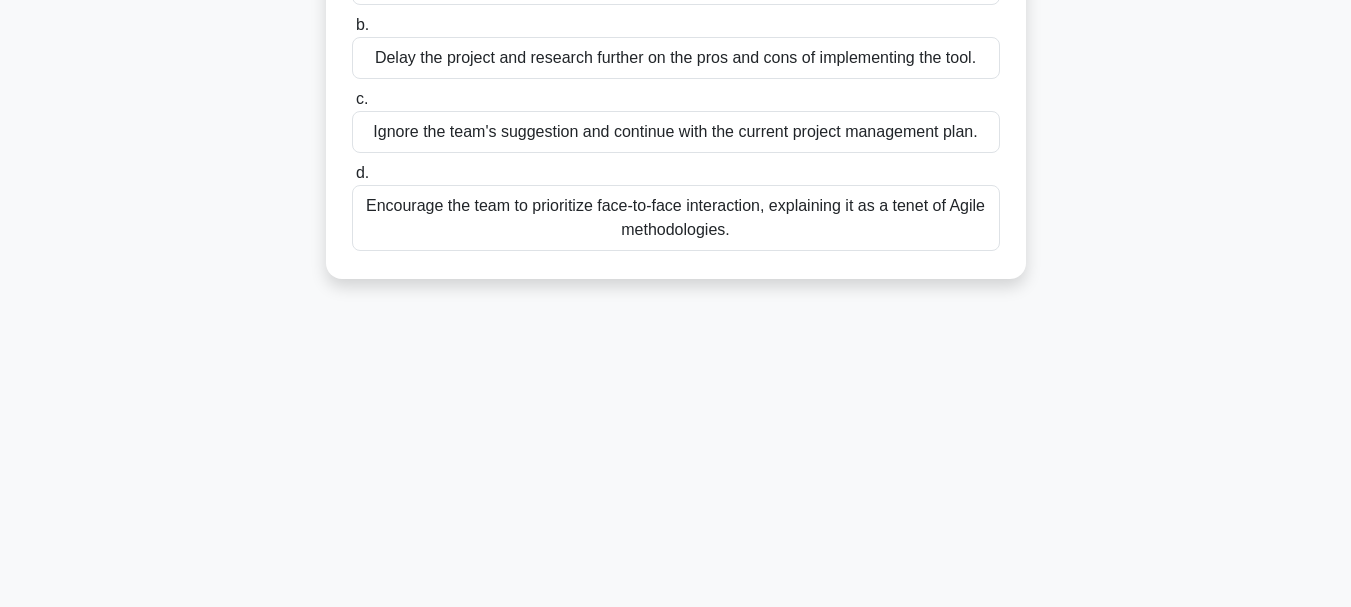 scroll, scrollTop: 369, scrollLeft: 0, axis: vertical 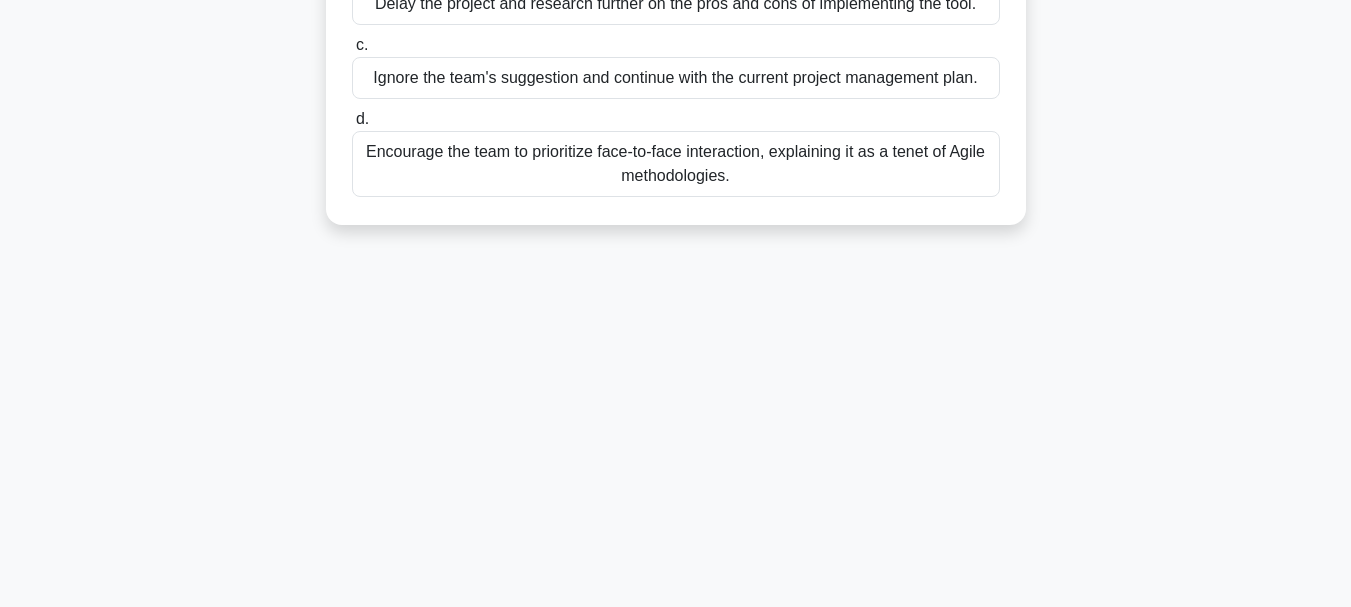 drag, startPoint x: 358, startPoint y: 153, endPoint x: 914, endPoint y: 179, distance: 556.6076 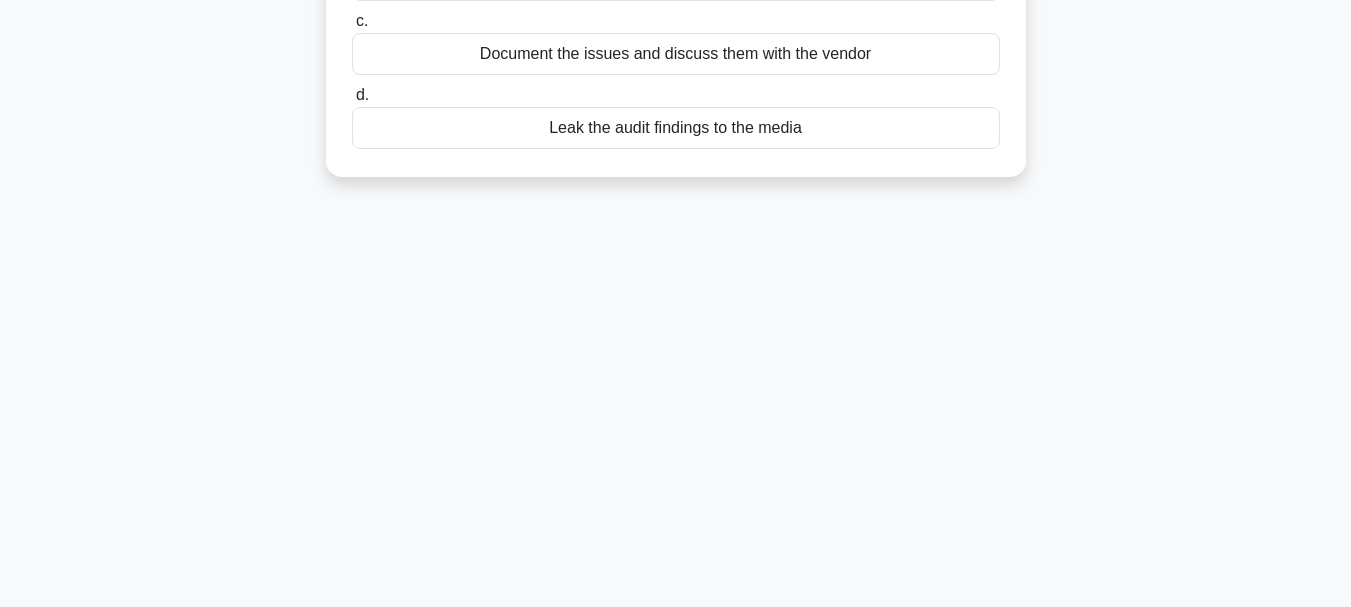 scroll, scrollTop: 0, scrollLeft: 0, axis: both 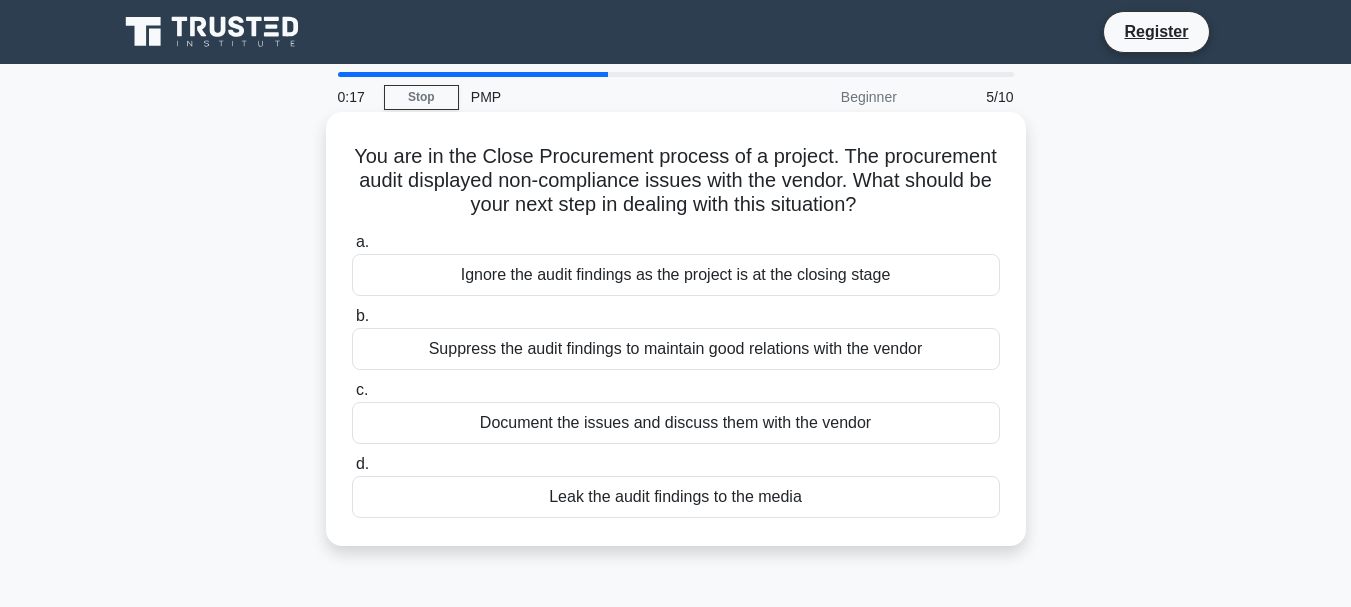 drag, startPoint x: 407, startPoint y: 152, endPoint x: 799, endPoint y: 517, distance: 535.6202 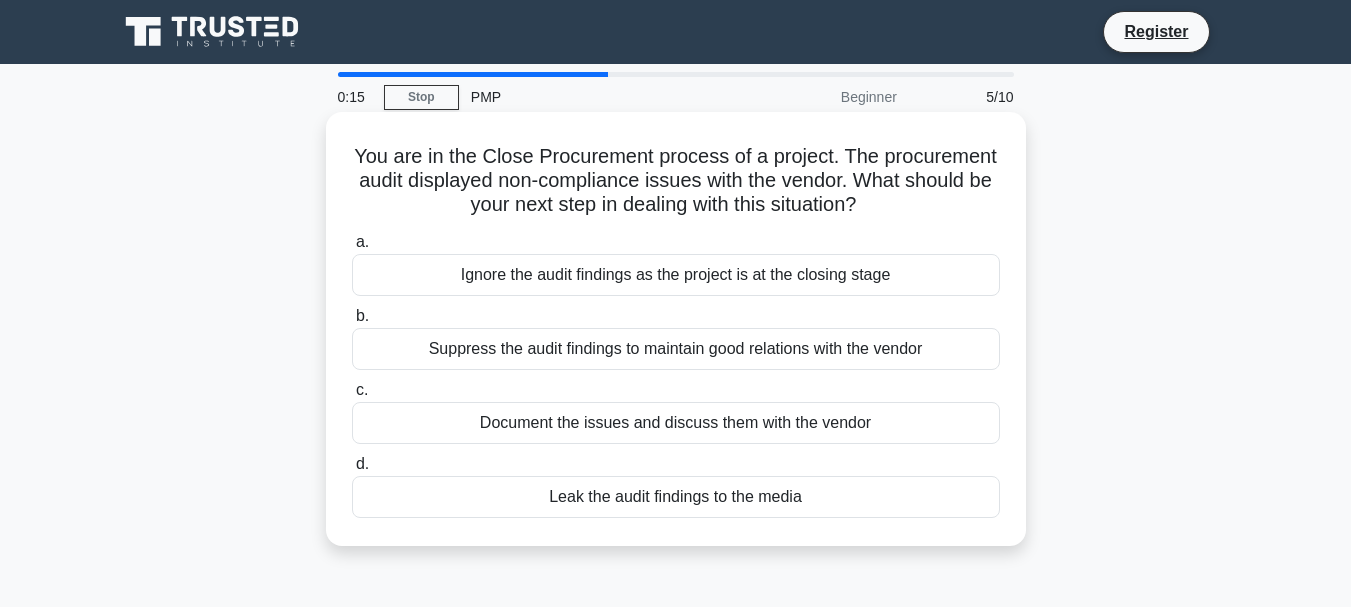 copy on "You are in the Close Procurement process of a project. The procurement audit displayed non-compliance issues with the vendor. What should be your next step in dealing with this situation?
.spinner_0XTQ{transform-origin:center;animation:spinner_y6GP .75s linear infinite}@keyframes spinner_y6GP{100%{transform:rotate(360deg)}}
a.
Ignore the audit findings as the project is at the closing stage
b.
Suppress the audit findings to maintain good relations with the vendor
c.
Document the issues and discuss them with the vendor
d.
Leak the audit findings to the media" 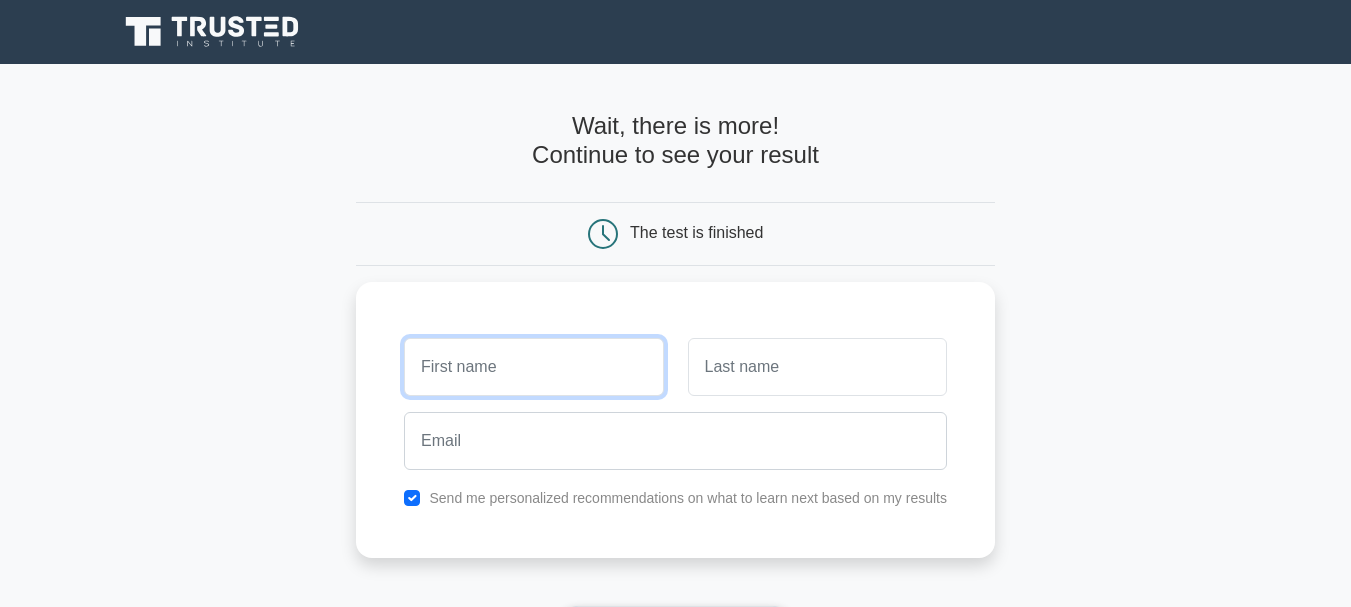 scroll, scrollTop: 0, scrollLeft: 0, axis: both 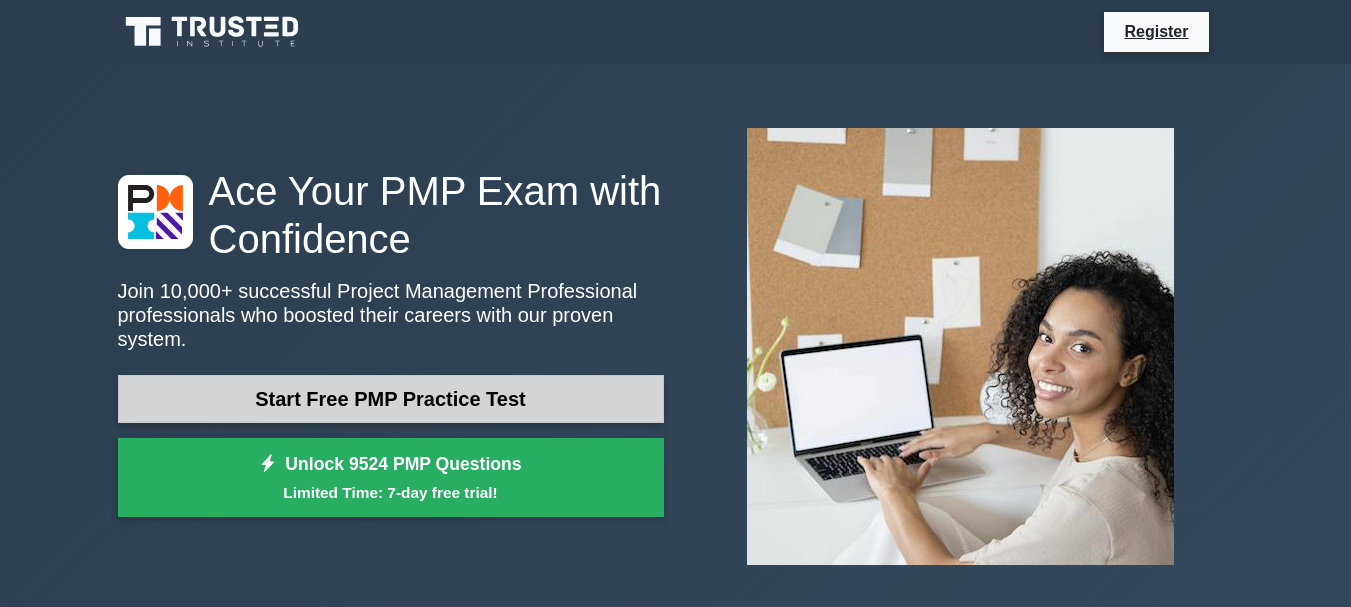 click on "Start Free PMP Practice Test" at bounding box center [391, 399] 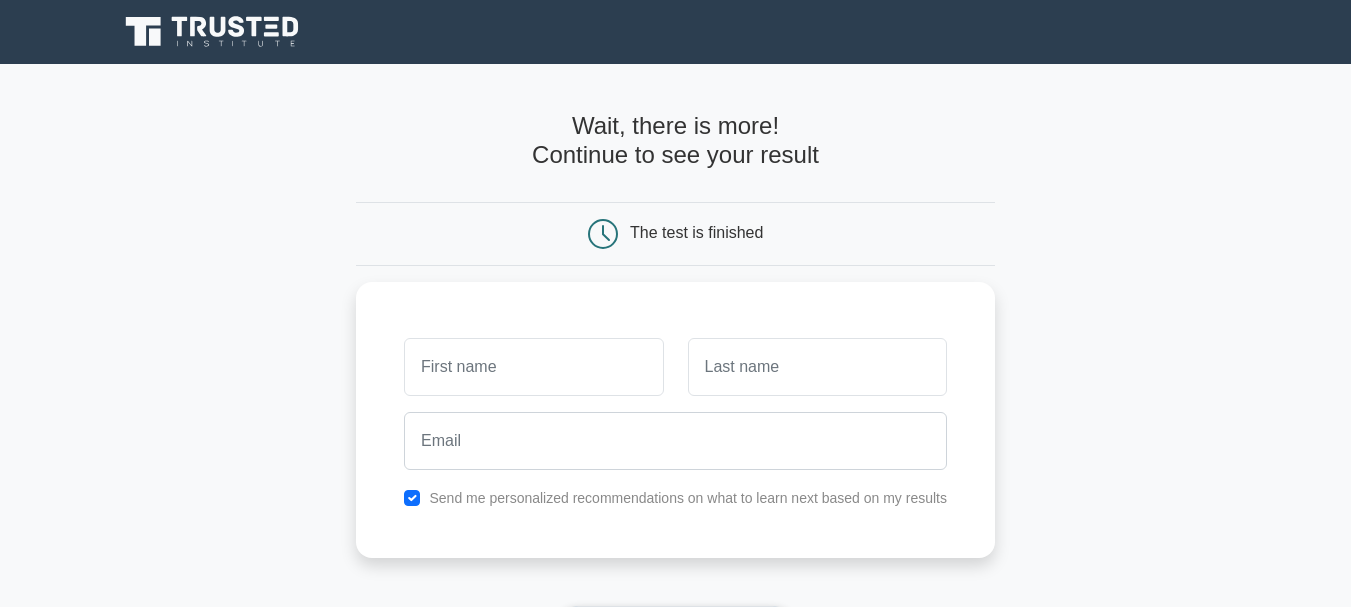 scroll, scrollTop: 0, scrollLeft: 0, axis: both 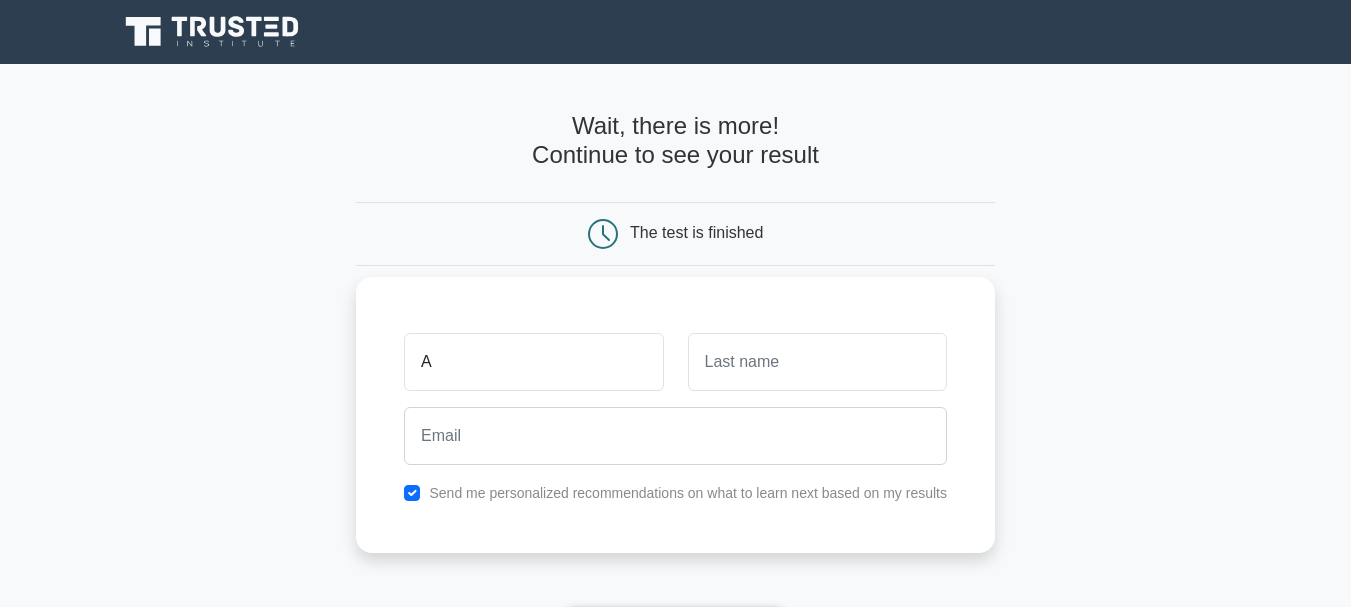 type on "[FIRST]" 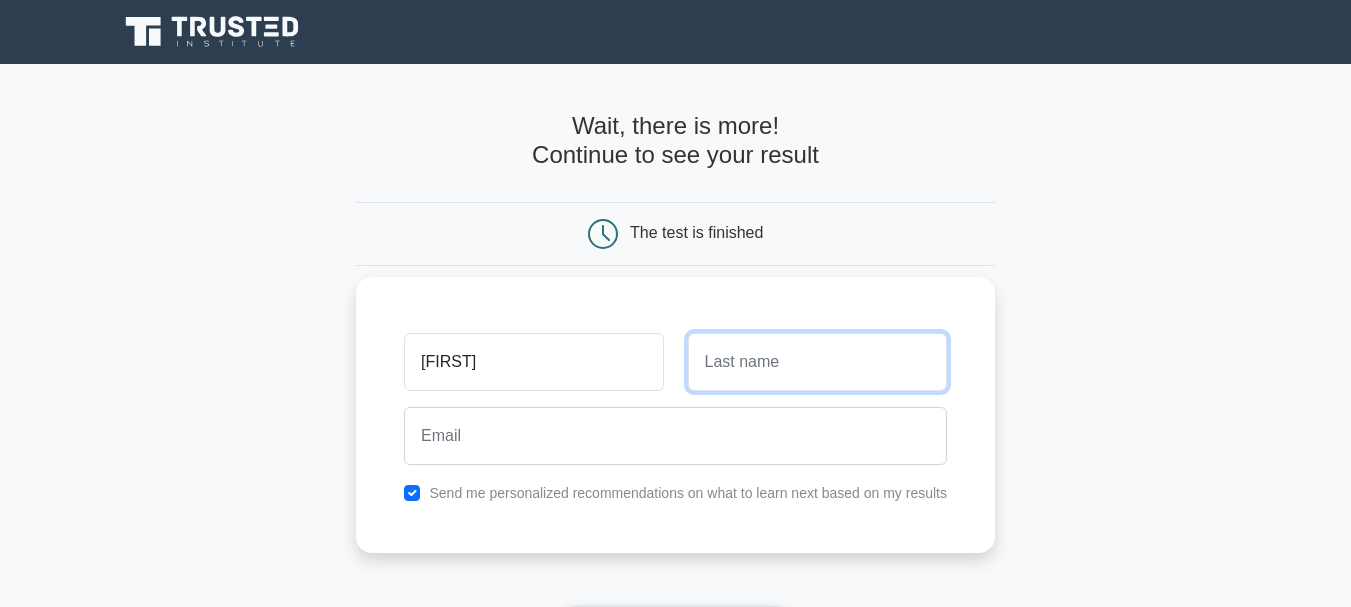 click at bounding box center (817, 362) 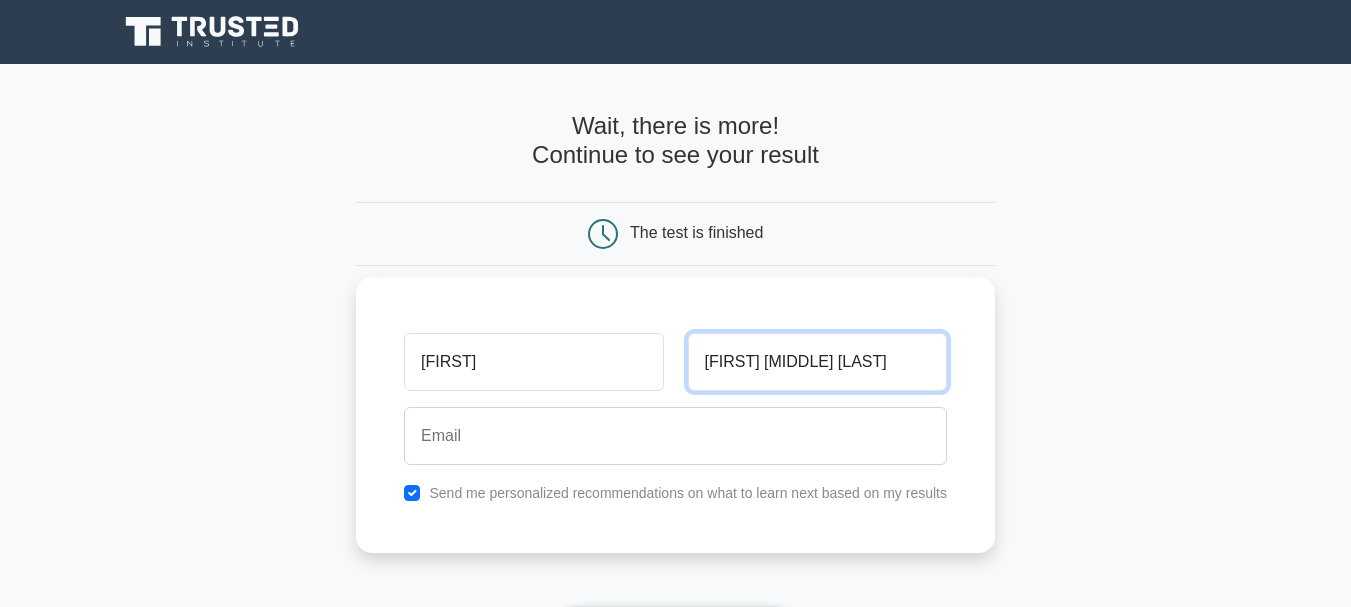 drag, startPoint x: 759, startPoint y: 360, endPoint x: 656, endPoint y: 346, distance: 103.947105 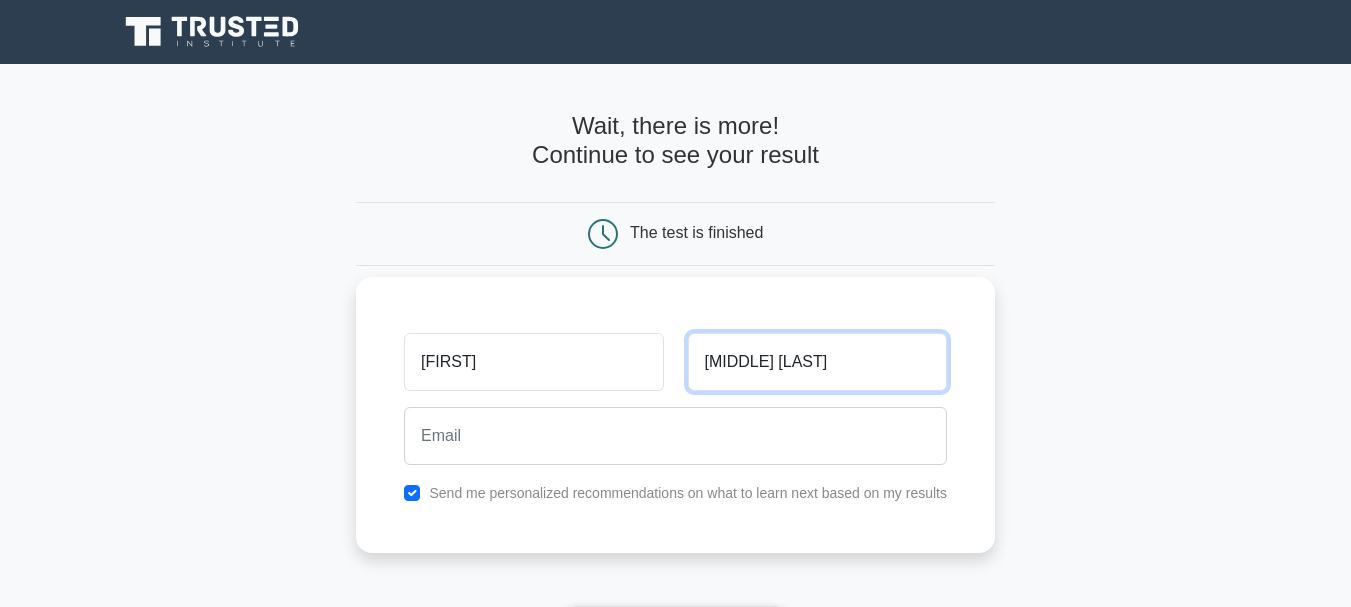 type on "Gabr Ahmed Elsayed" 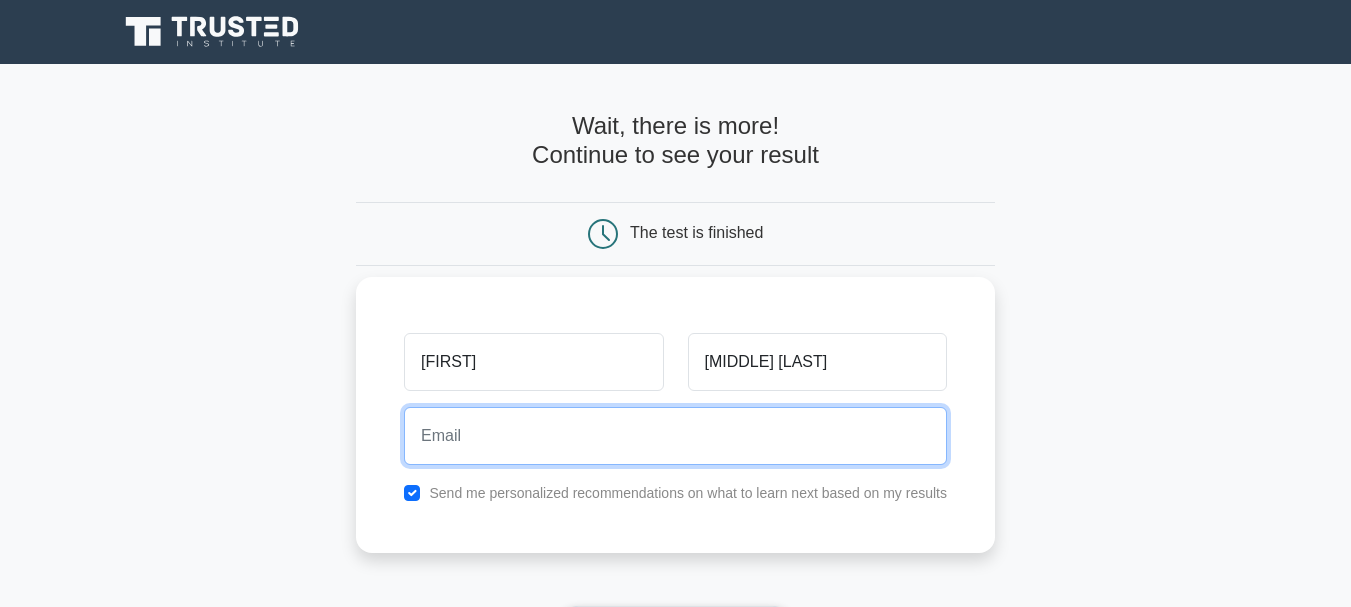 click at bounding box center (675, 436) 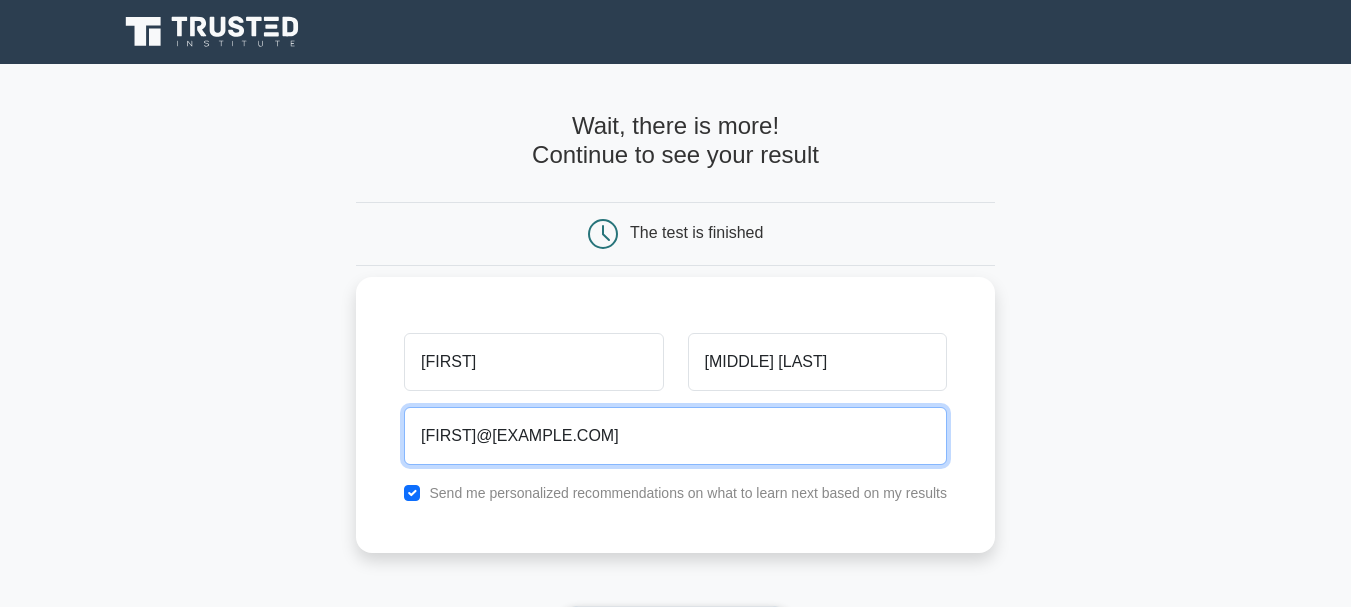 scroll, scrollTop: 200, scrollLeft: 0, axis: vertical 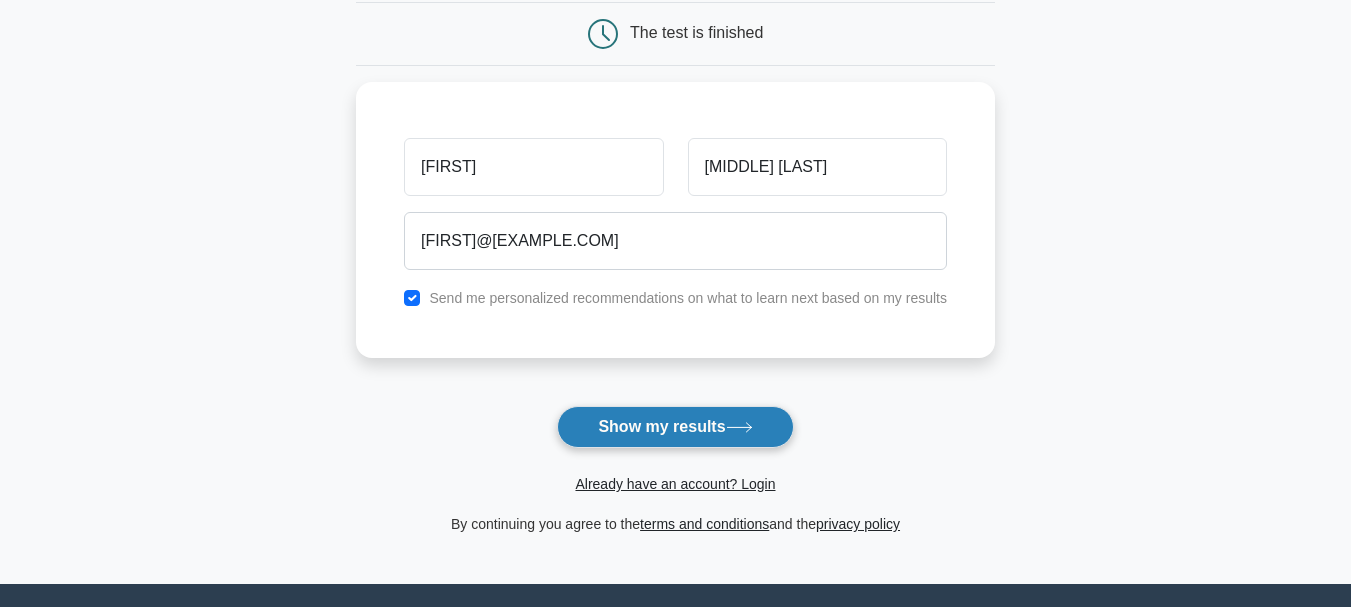click on "Show my results" at bounding box center (675, 427) 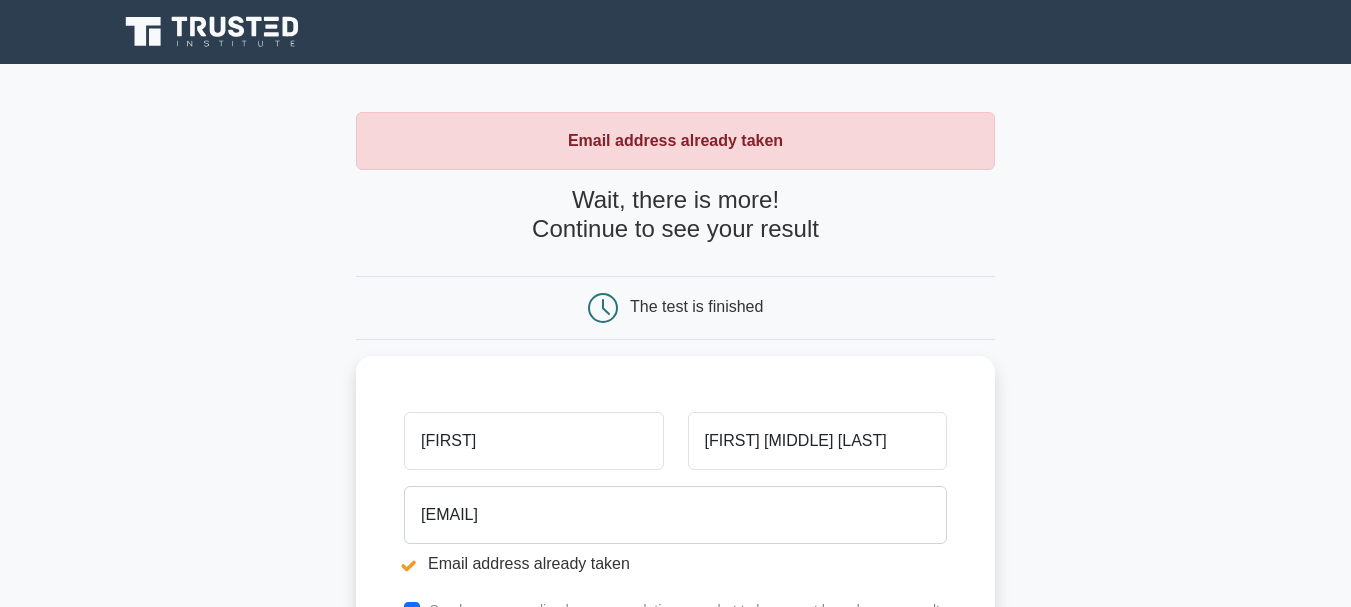 scroll, scrollTop: 400, scrollLeft: 0, axis: vertical 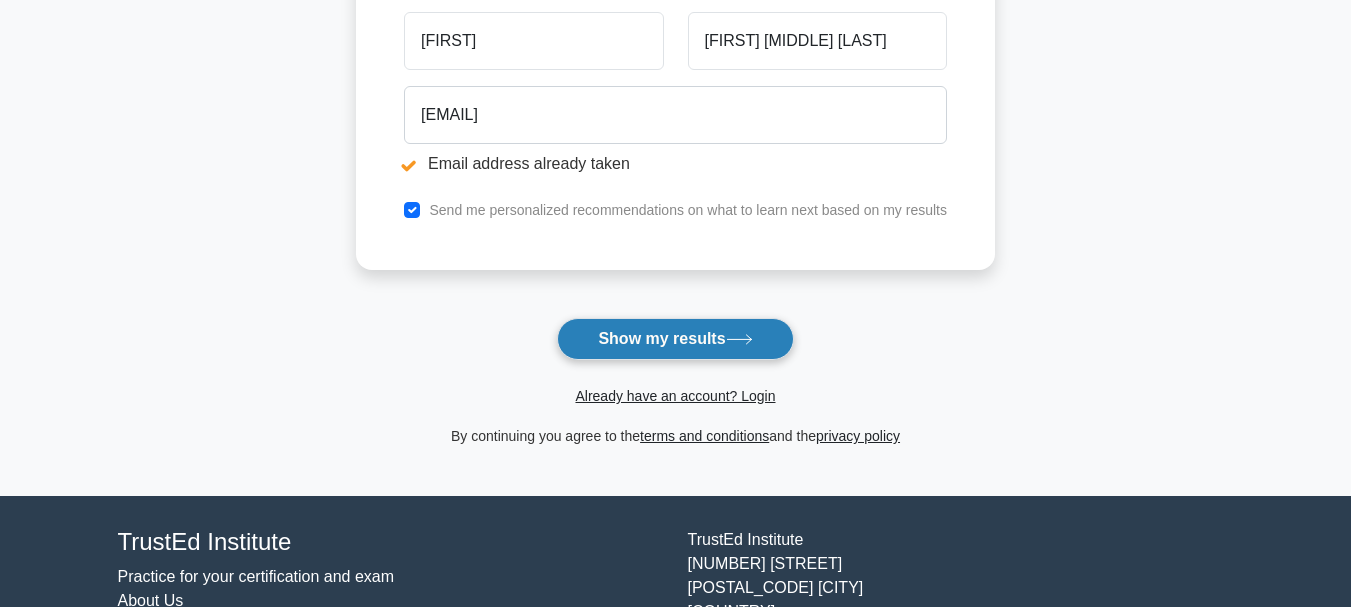 click on "Show my results" at bounding box center [675, 339] 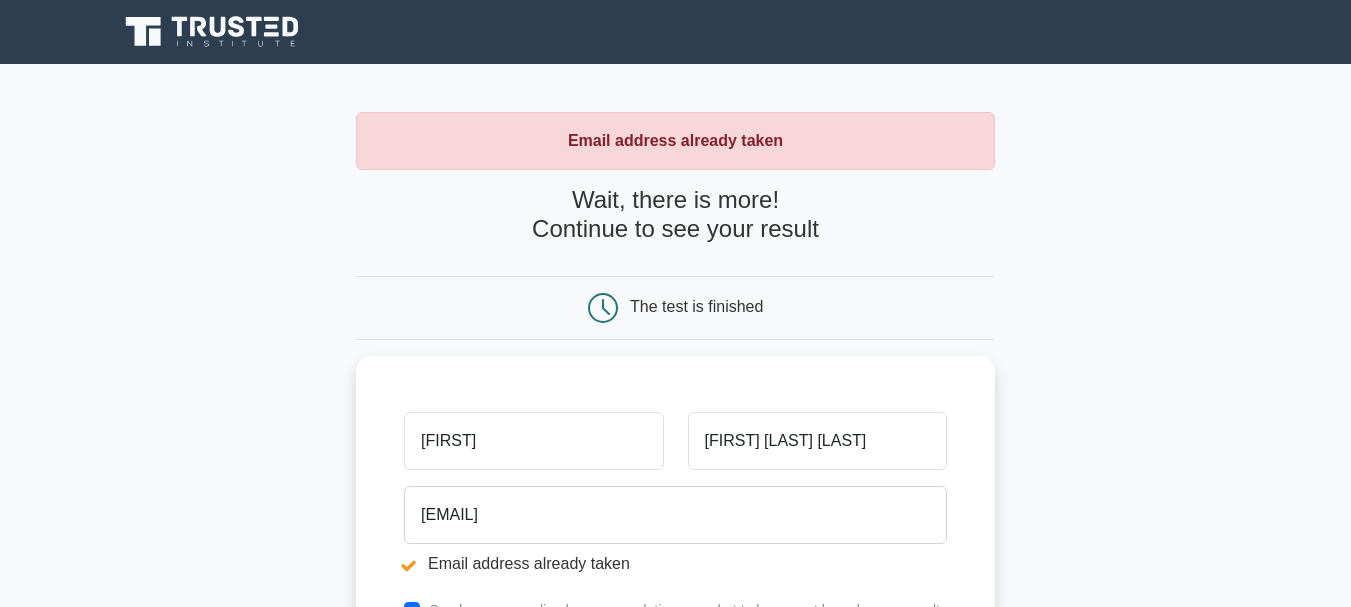 scroll, scrollTop: 0, scrollLeft: 0, axis: both 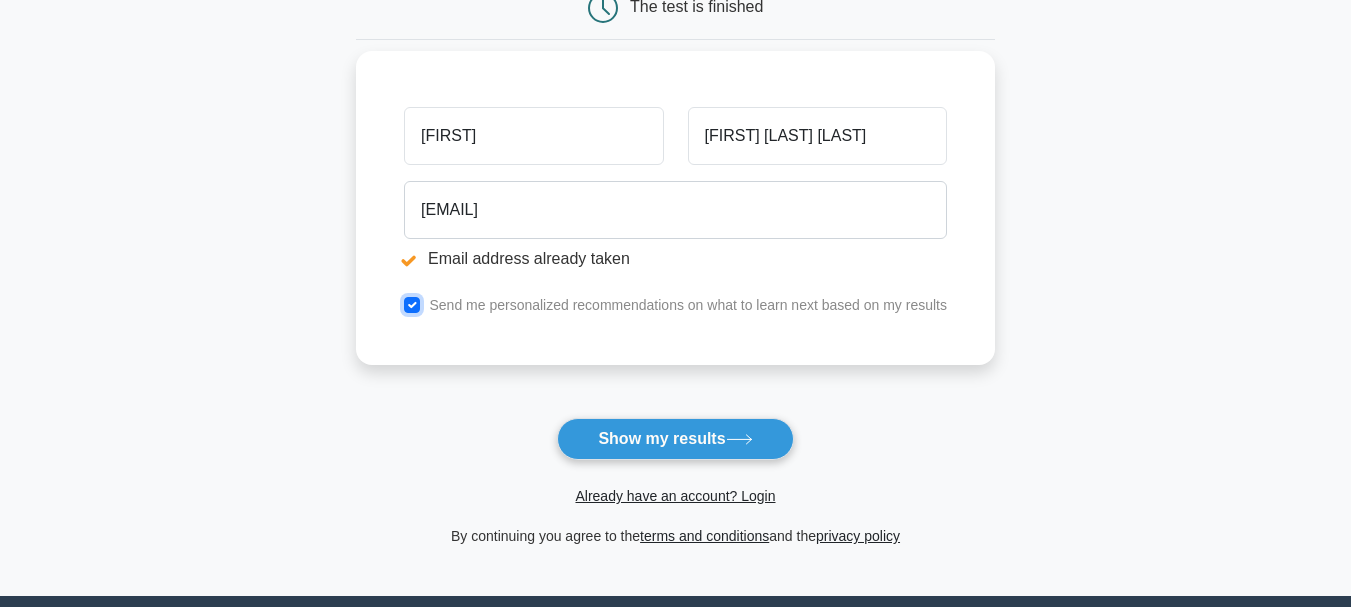 click at bounding box center (412, 305) 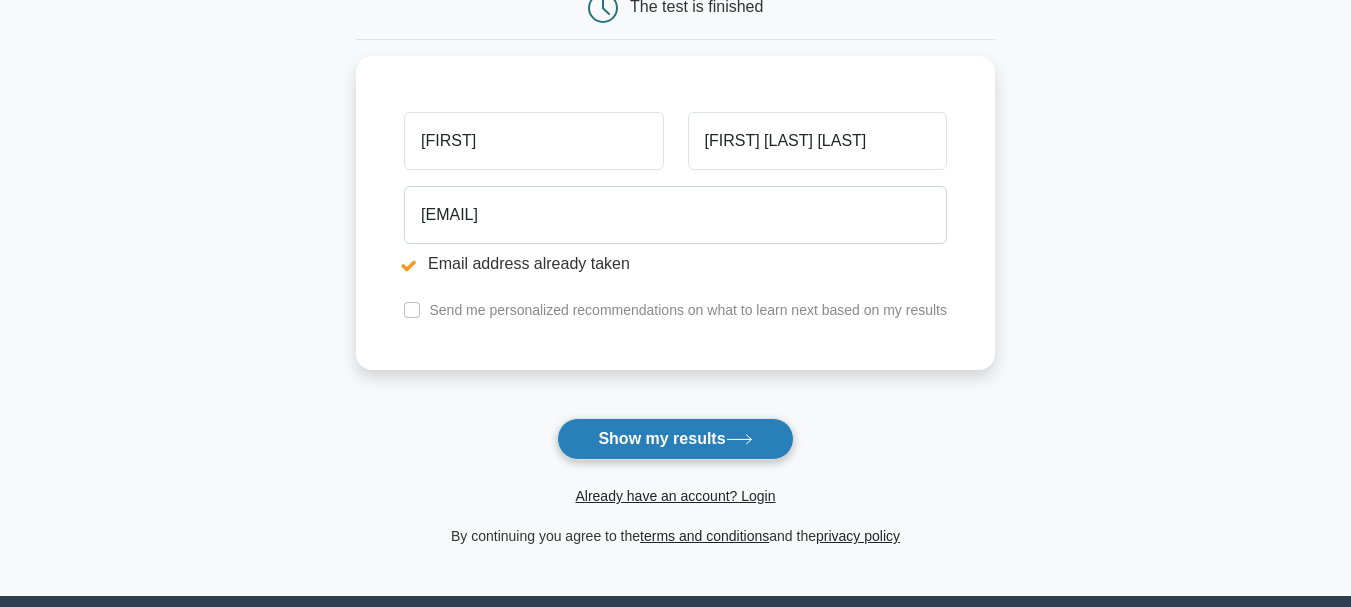 click on "Show my results" at bounding box center (675, 439) 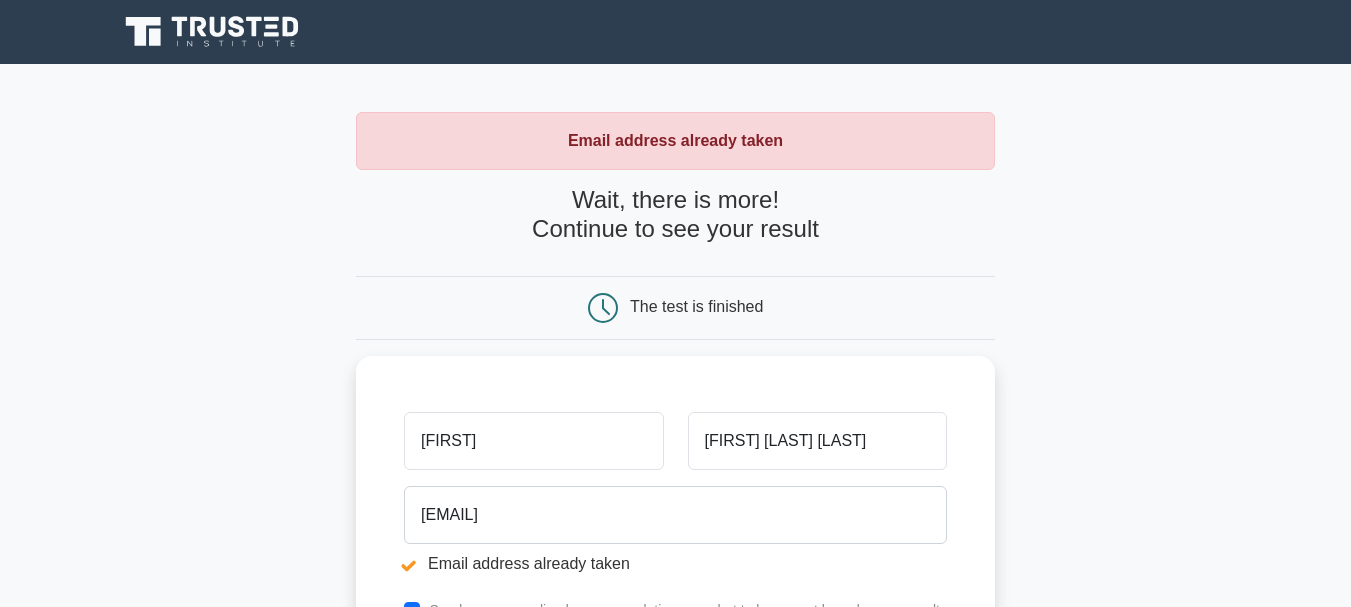 scroll, scrollTop: 0, scrollLeft: 0, axis: both 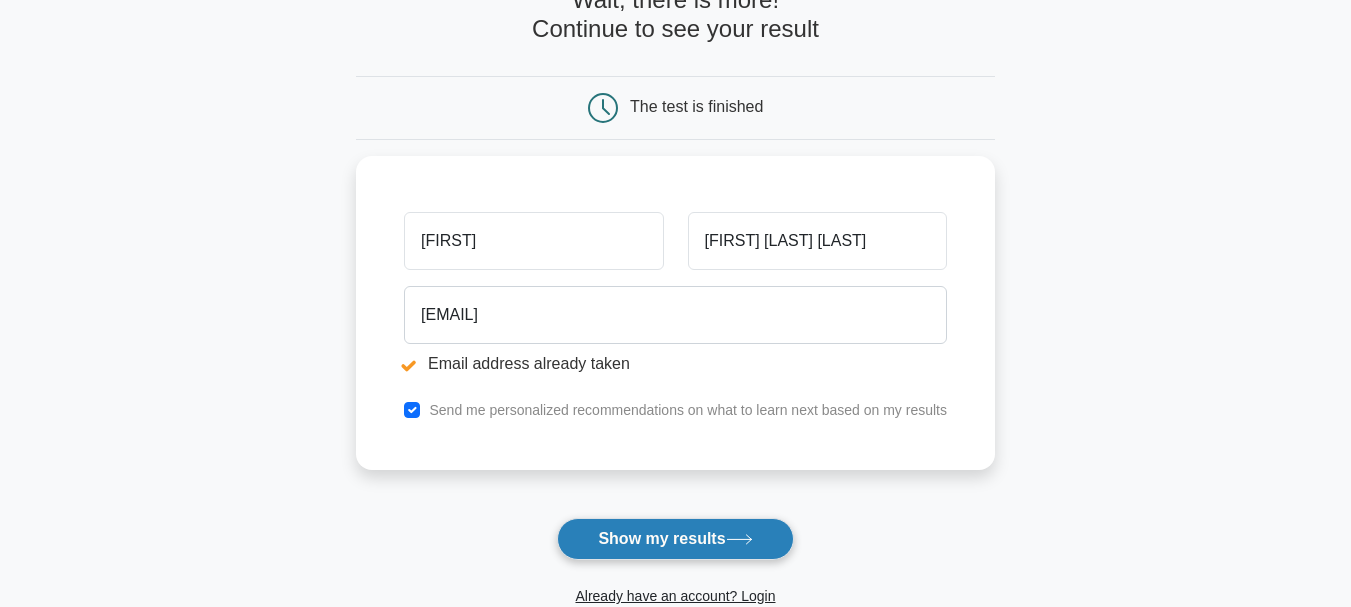 click on "Show my results" at bounding box center [675, 539] 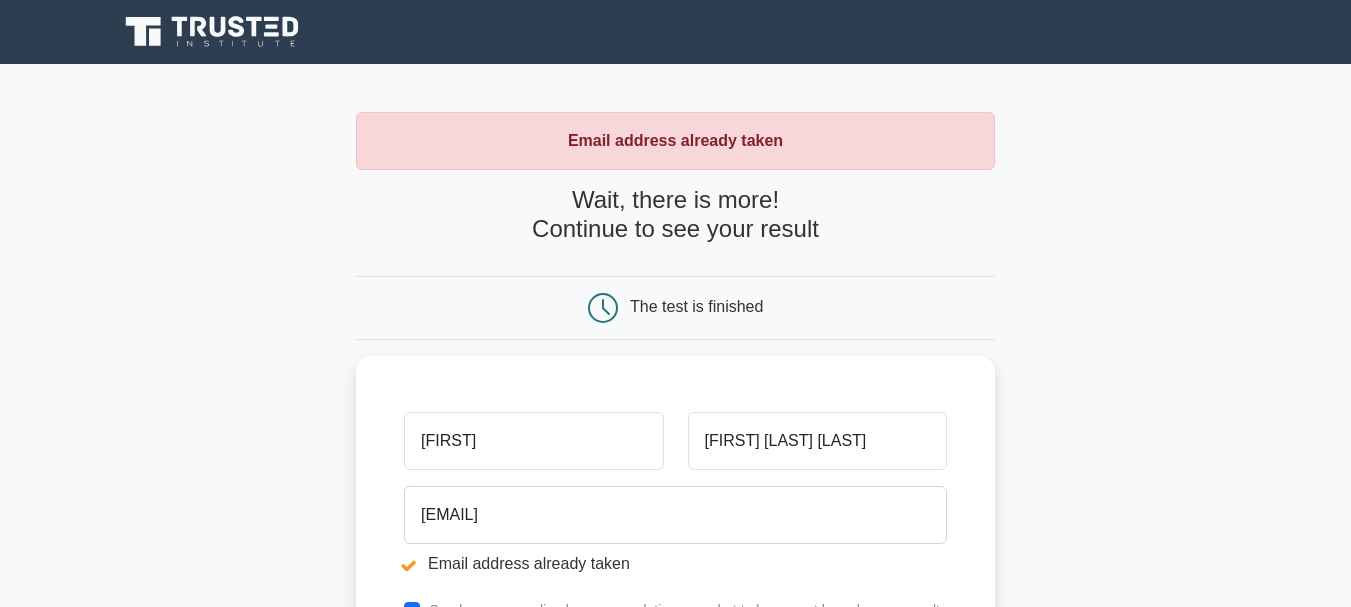 scroll, scrollTop: 0, scrollLeft: 0, axis: both 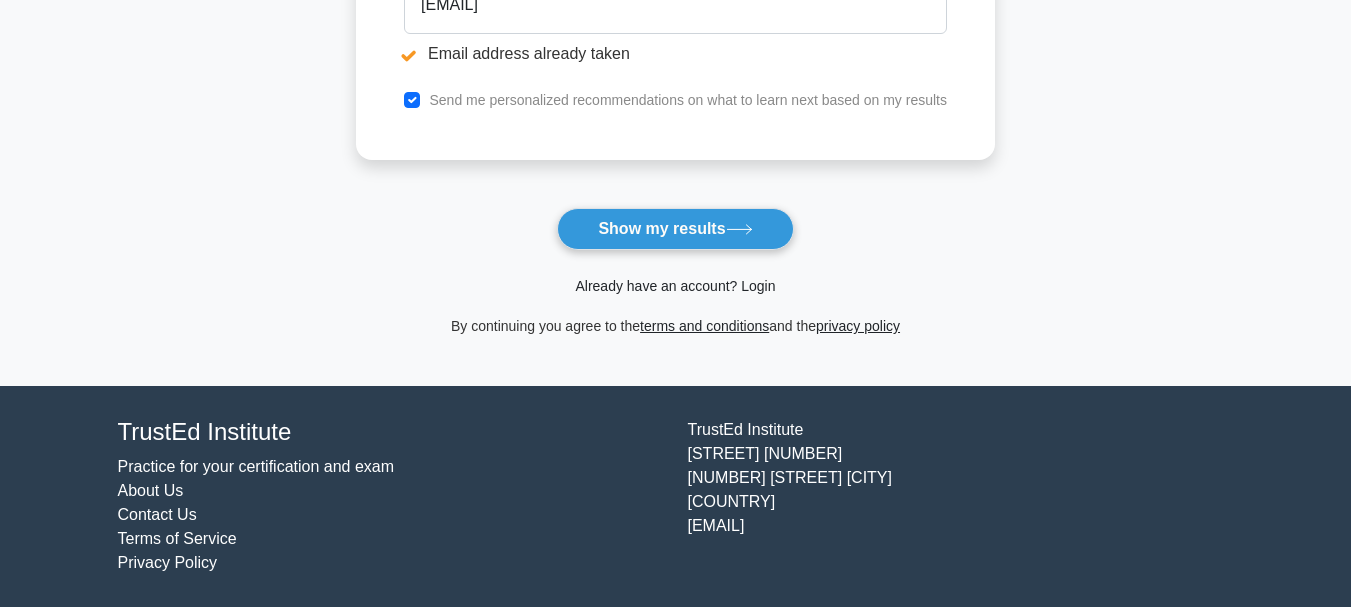 click on "Already have an account? Login" at bounding box center [675, 286] 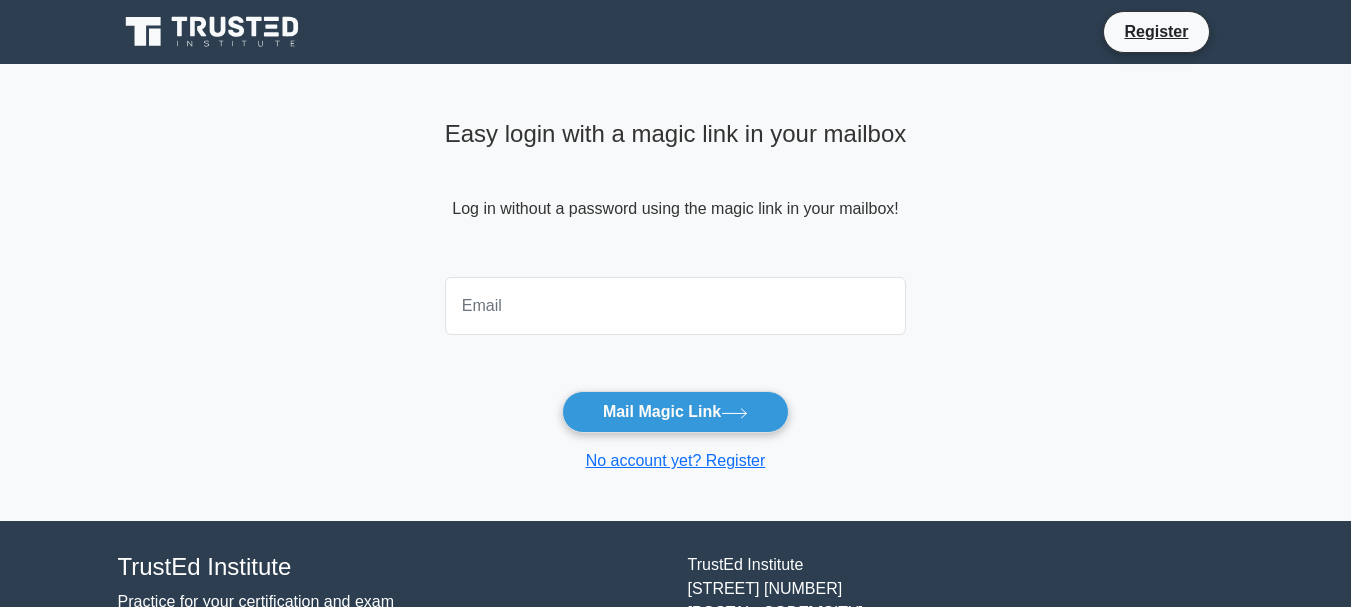scroll, scrollTop: 0, scrollLeft: 0, axis: both 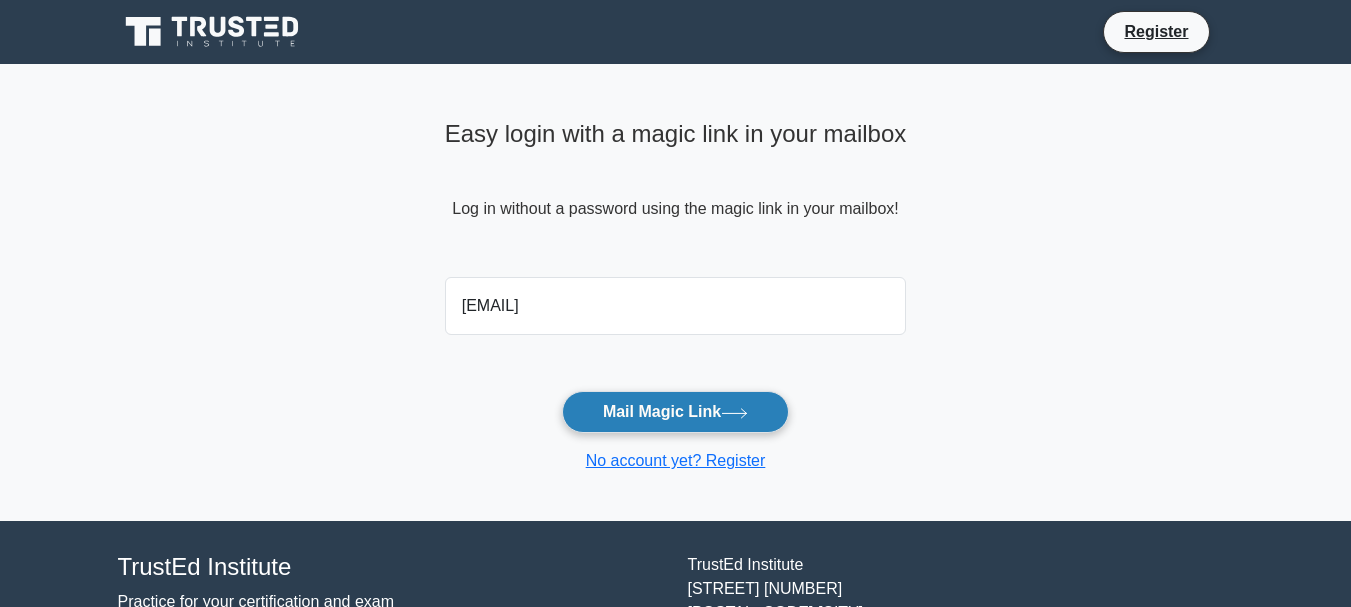 click on "Mail Magic Link" at bounding box center [675, 412] 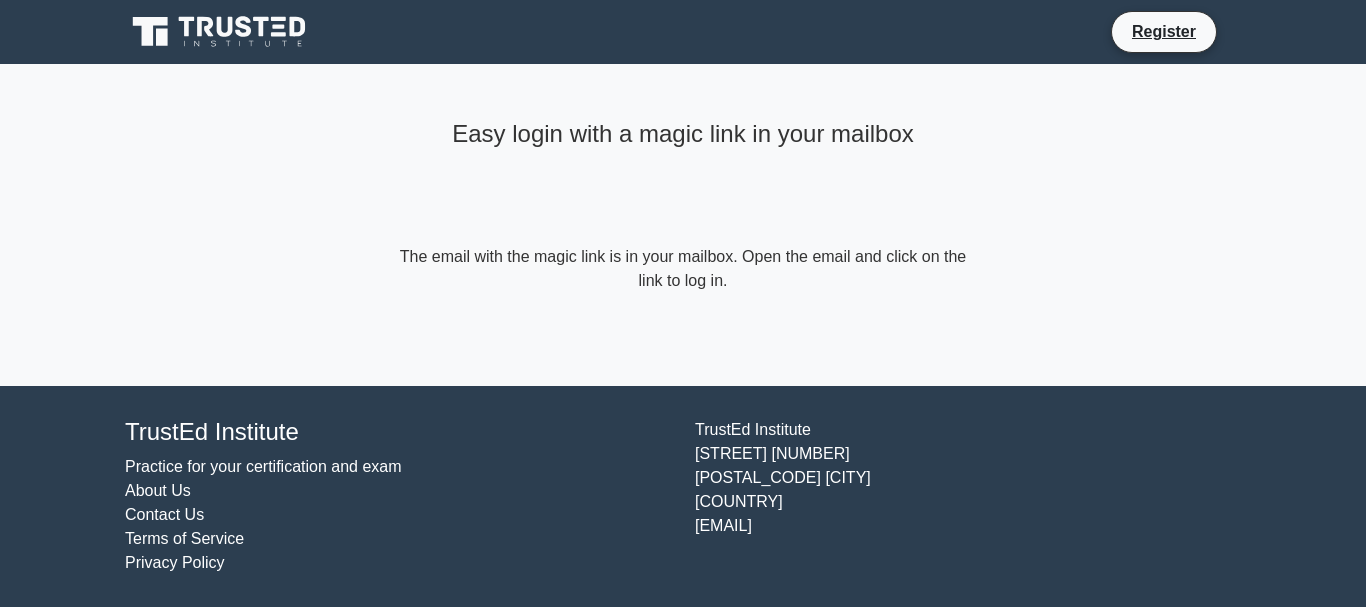 scroll, scrollTop: 0, scrollLeft: 0, axis: both 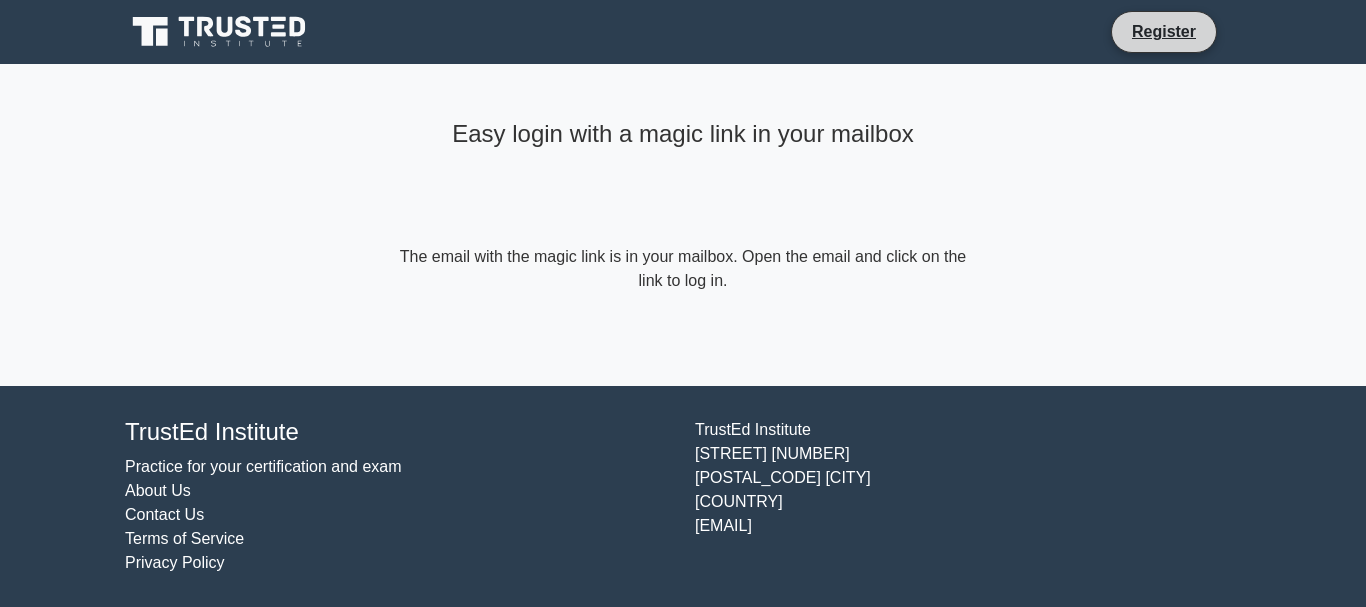 drag, startPoint x: 1161, startPoint y: 29, endPoint x: 1156, endPoint y: 47, distance: 18.681541 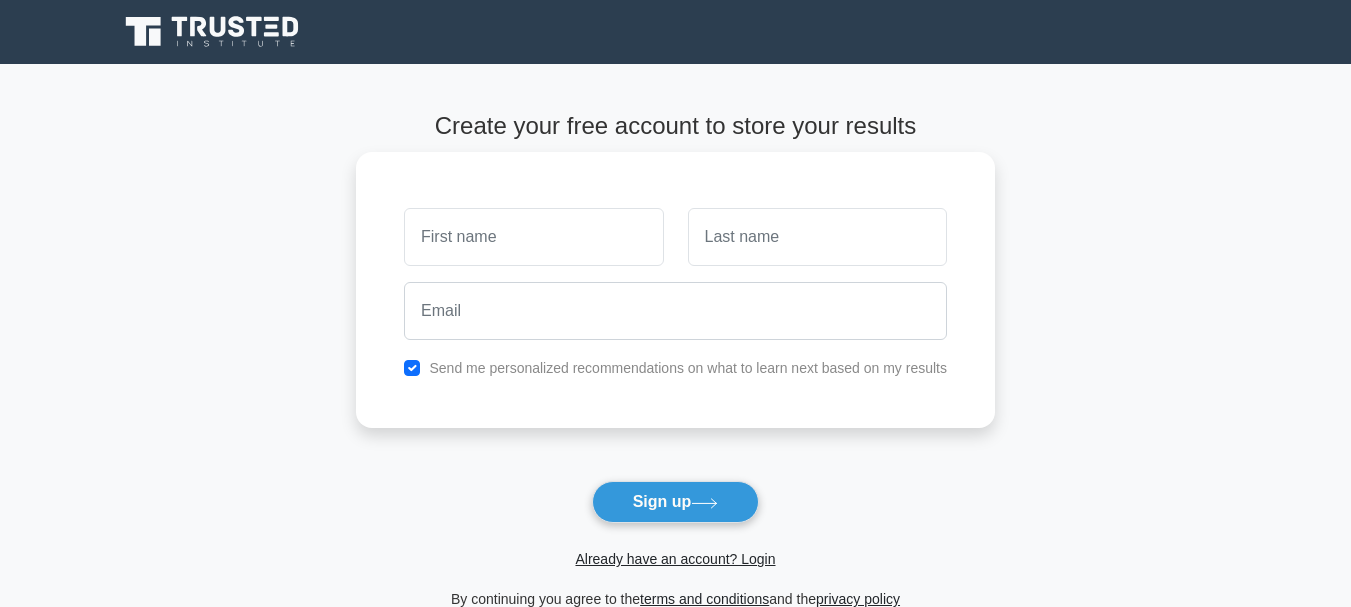 scroll, scrollTop: 0, scrollLeft: 0, axis: both 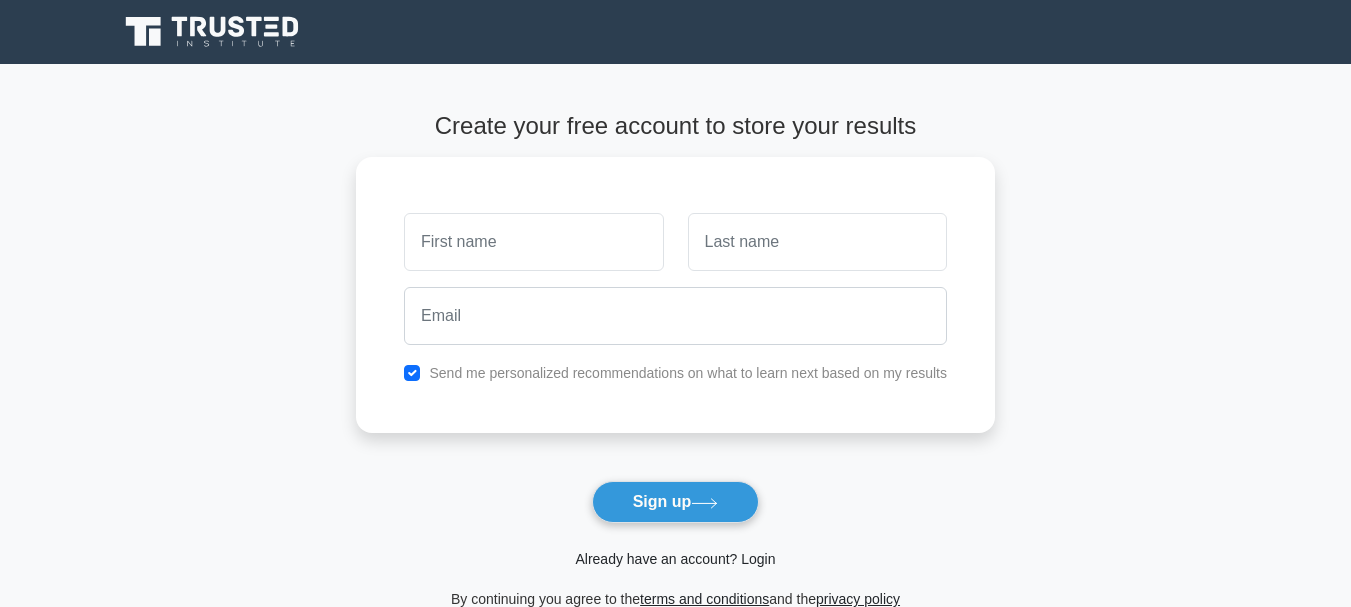 click on "Already have an account? Login" at bounding box center (675, 559) 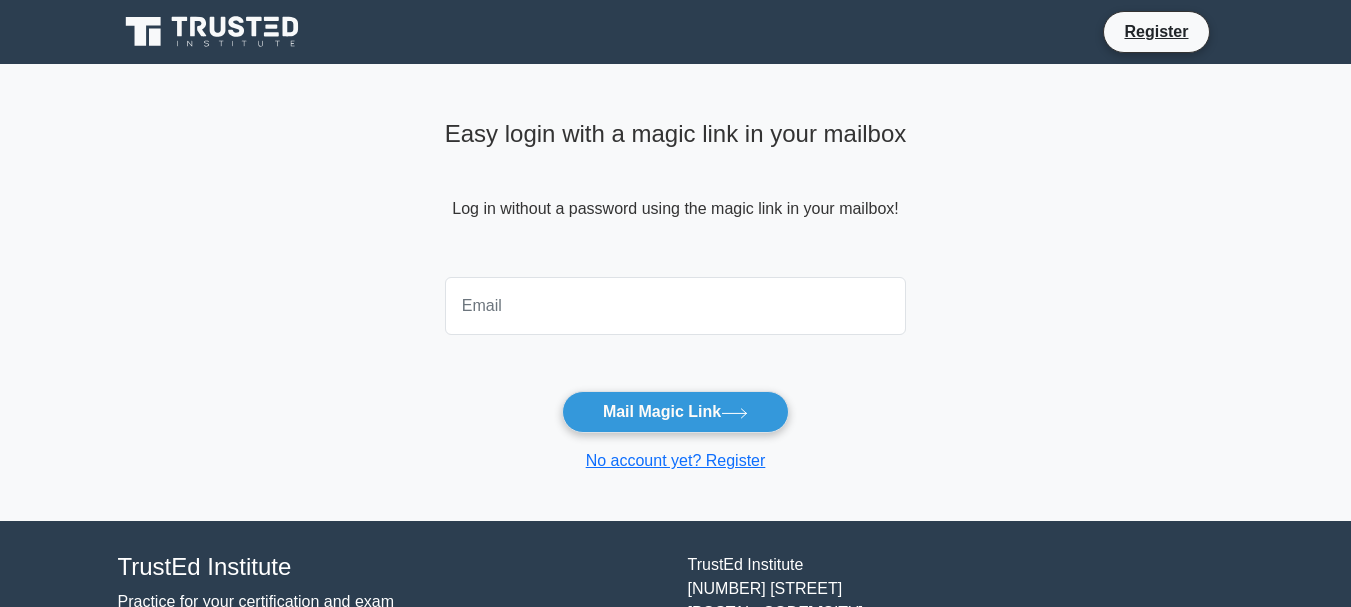 scroll, scrollTop: 0, scrollLeft: 0, axis: both 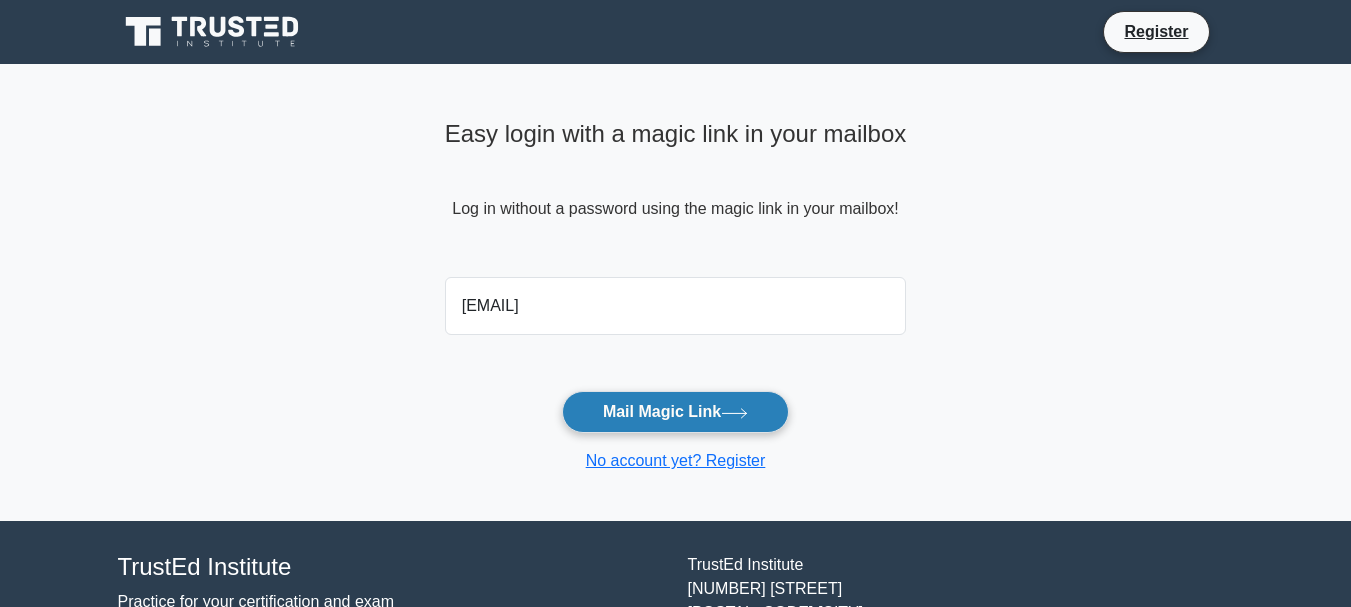 click on "Mail Magic Link" at bounding box center (675, 412) 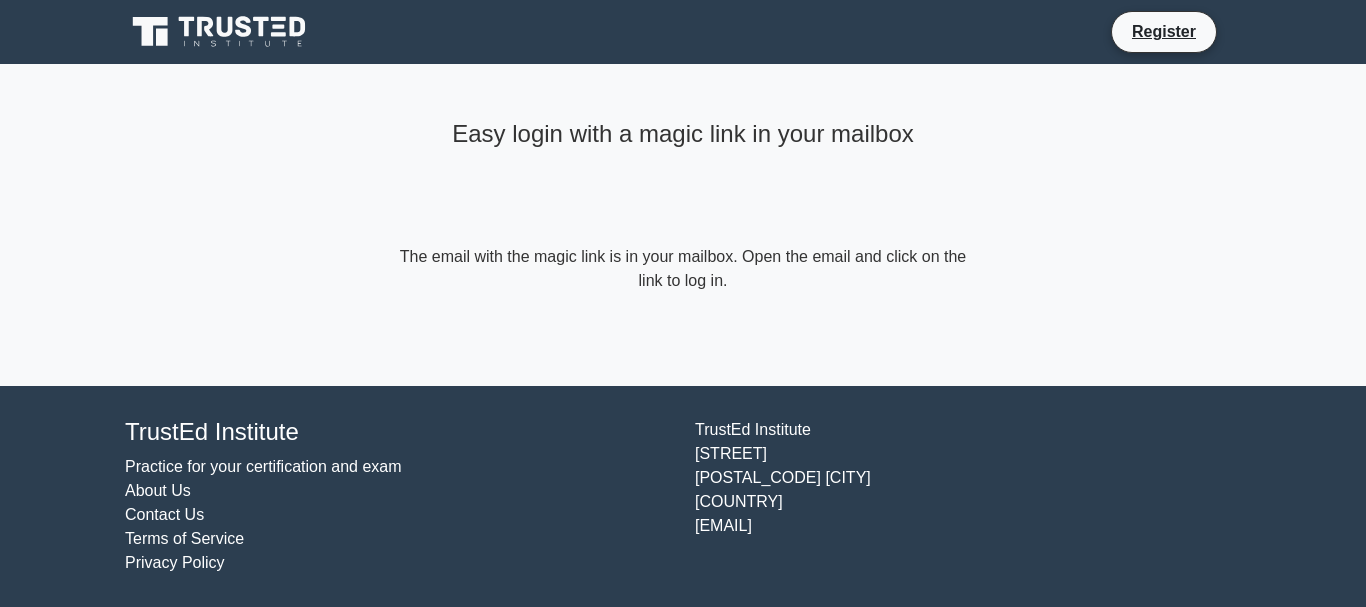 scroll, scrollTop: 0, scrollLeft: 0, axis: both 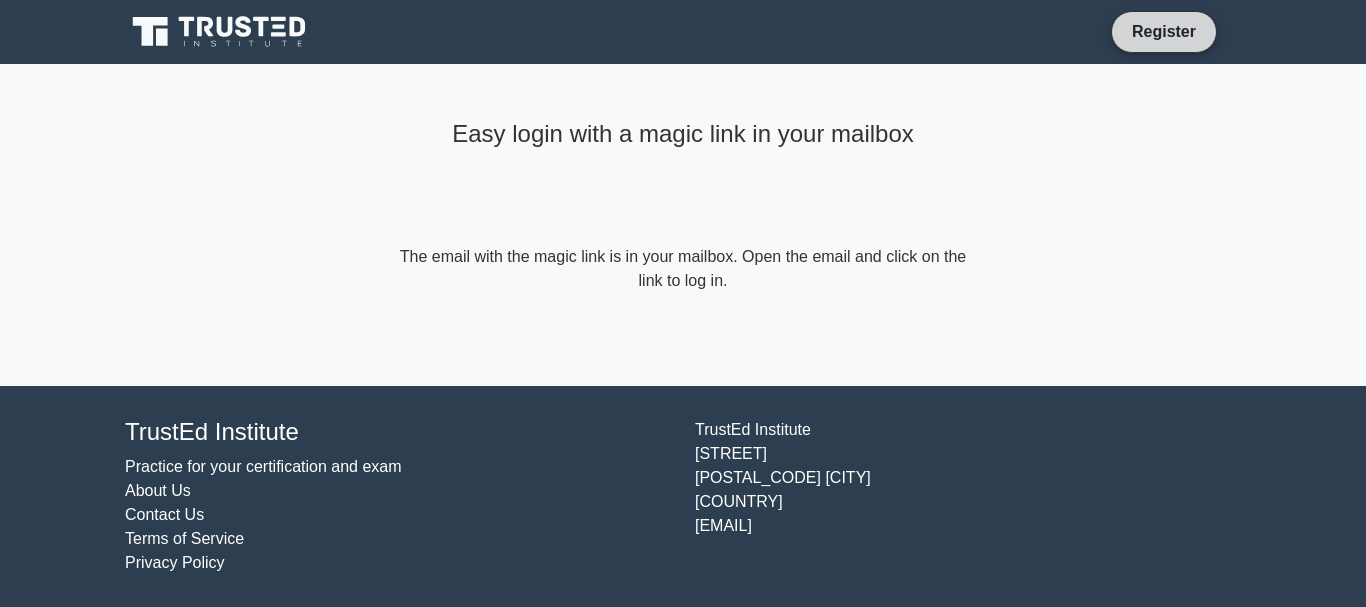 click on "Register" at bounding box center [1164, 31] 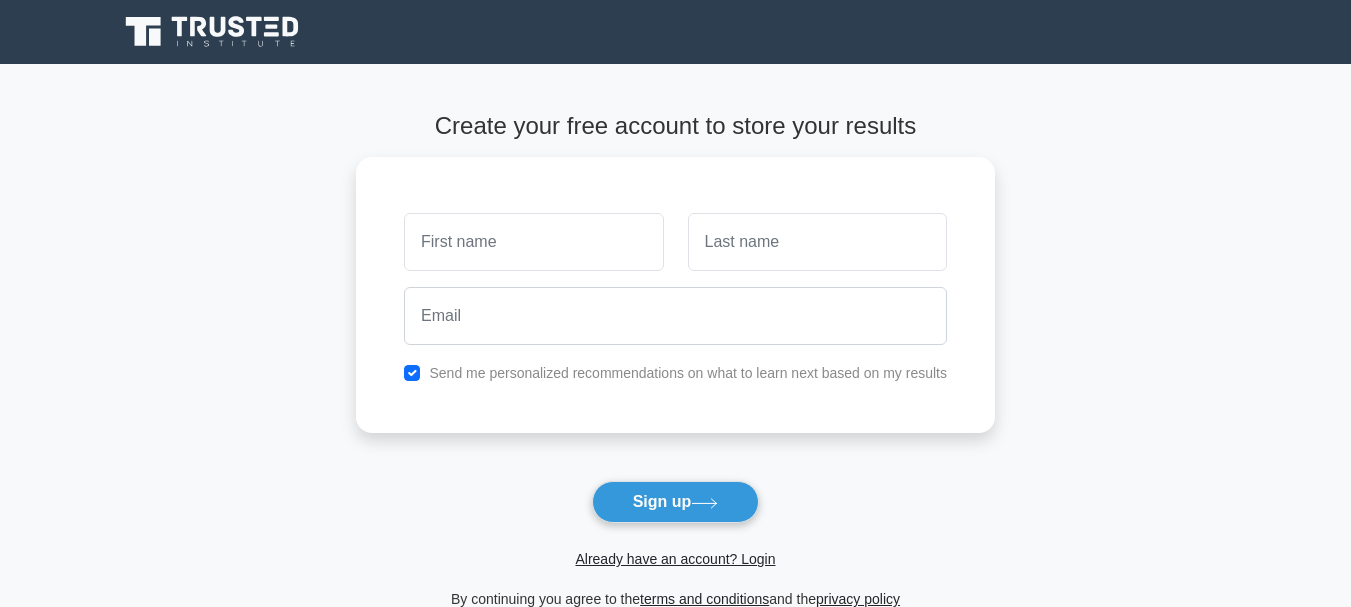 scroll, scrollTop: 0, scrollLeft: 0, axis: both 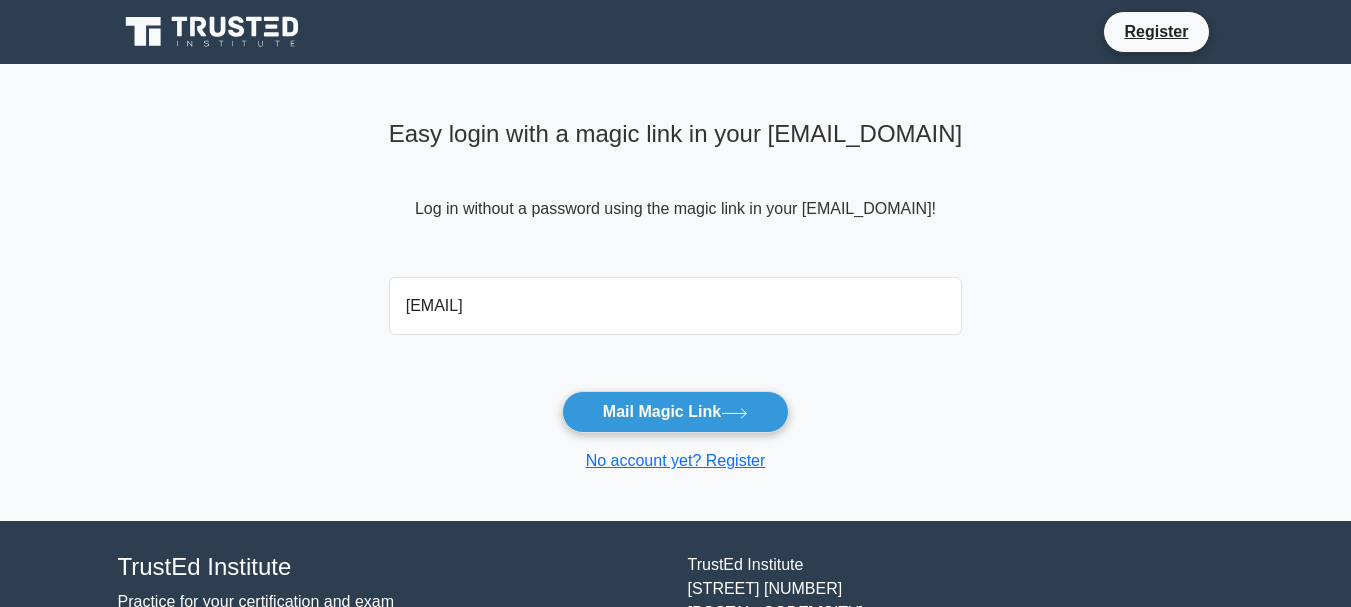 click at bounding box center (214, 32) 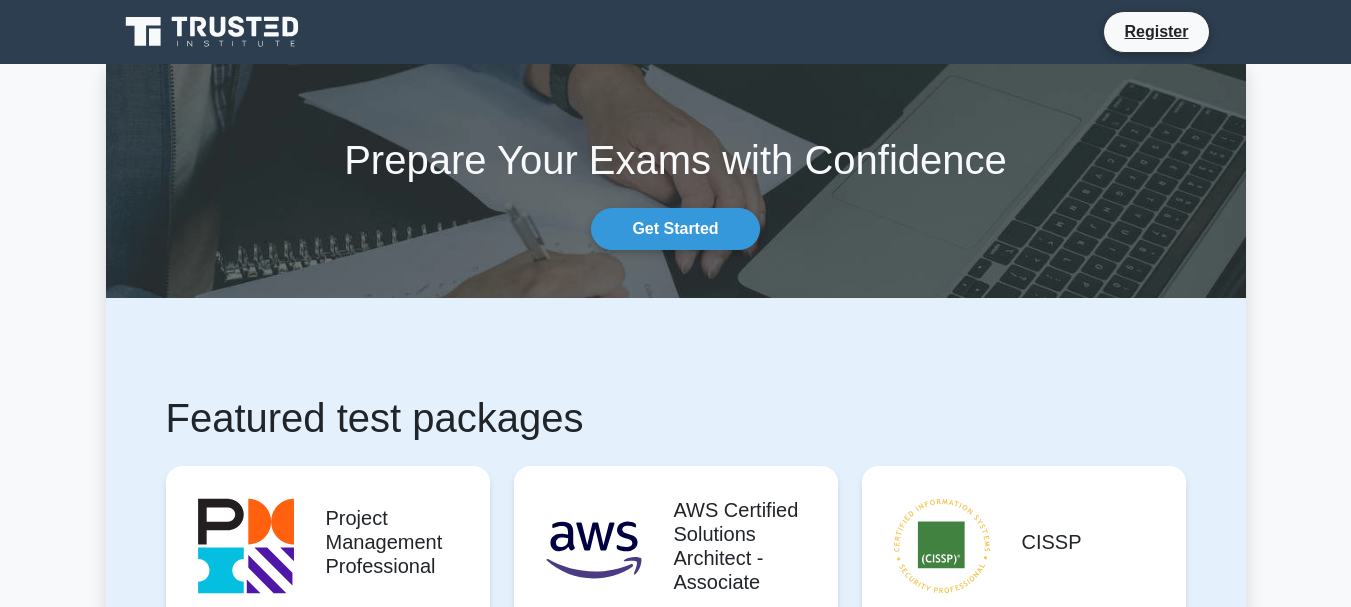 scroll, scrollTop: 300, scrollLeft: 0, axis: vertical 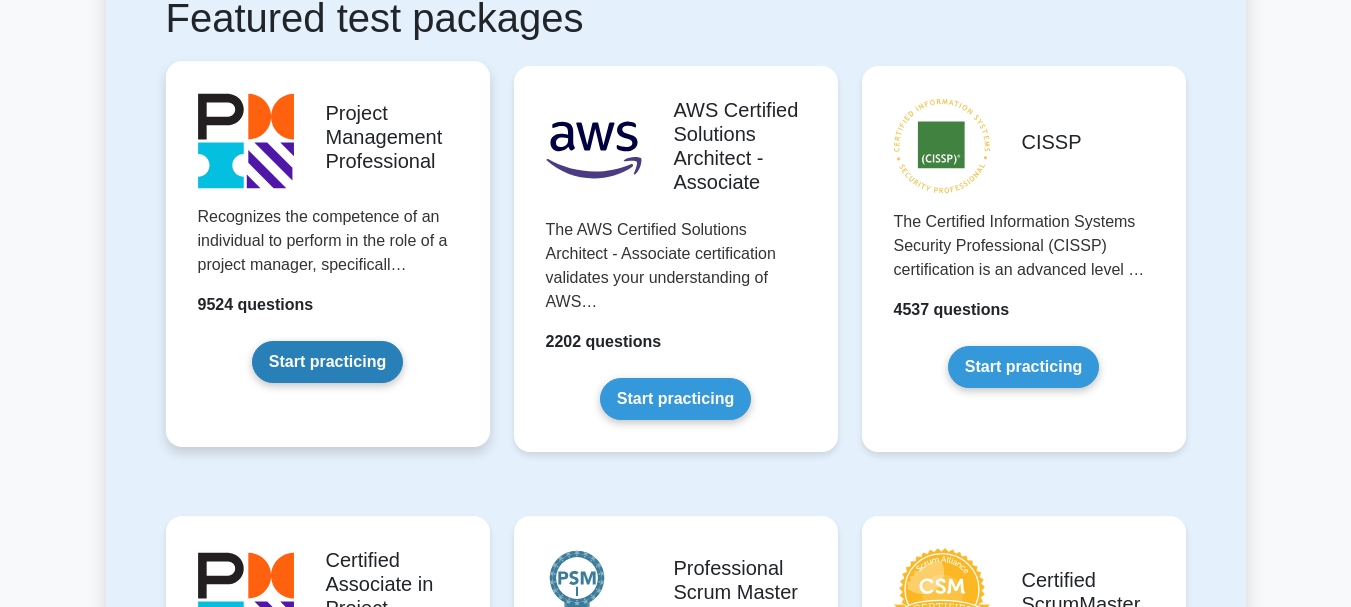 click on "Start practicing" at bounding box center (327, 362) 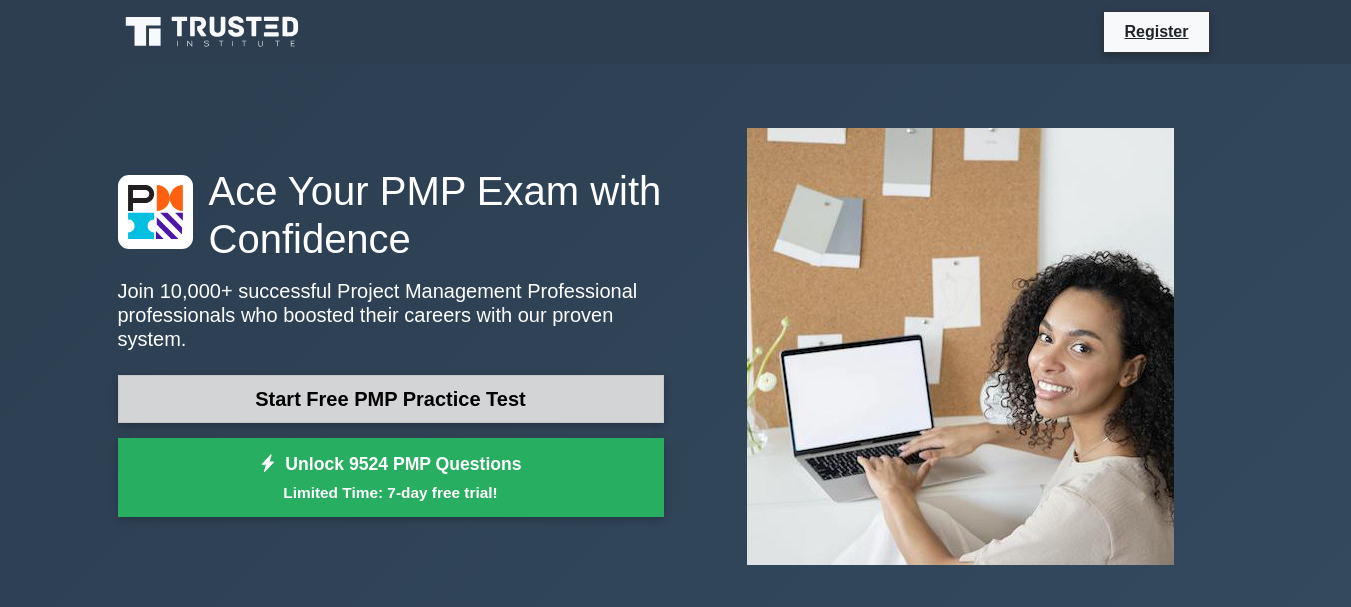 scroll, scrollTop: 0, scrollLeft: 0, axis: both 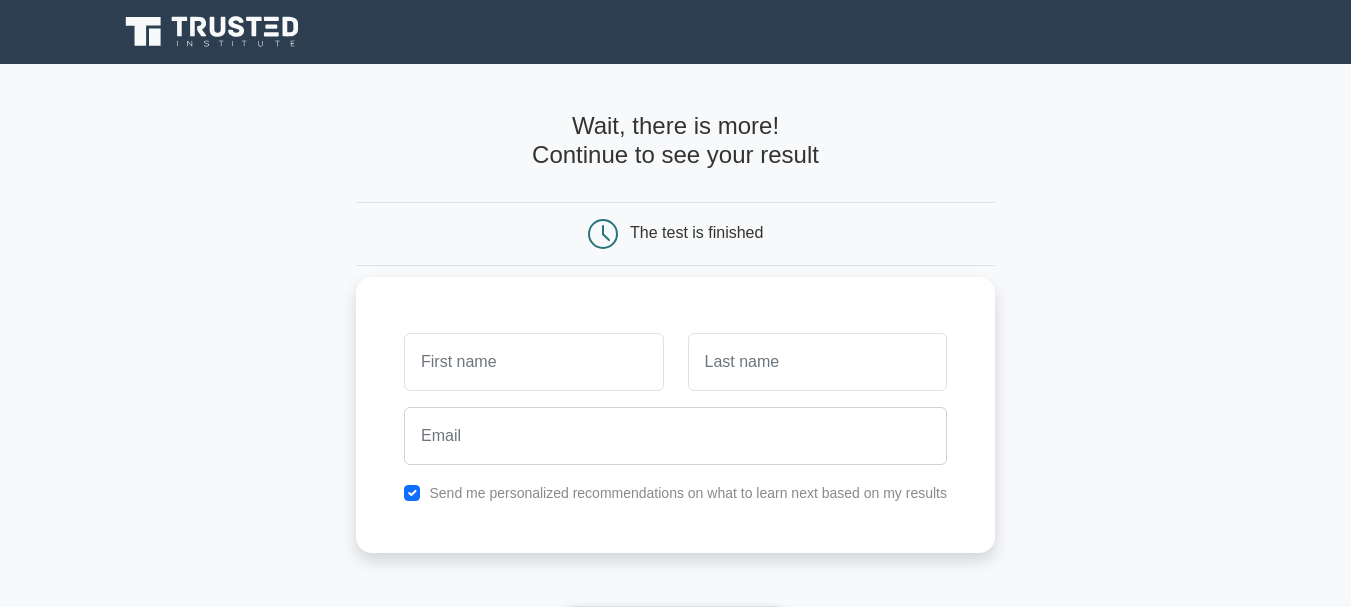 click at bounding box center [533, 362] 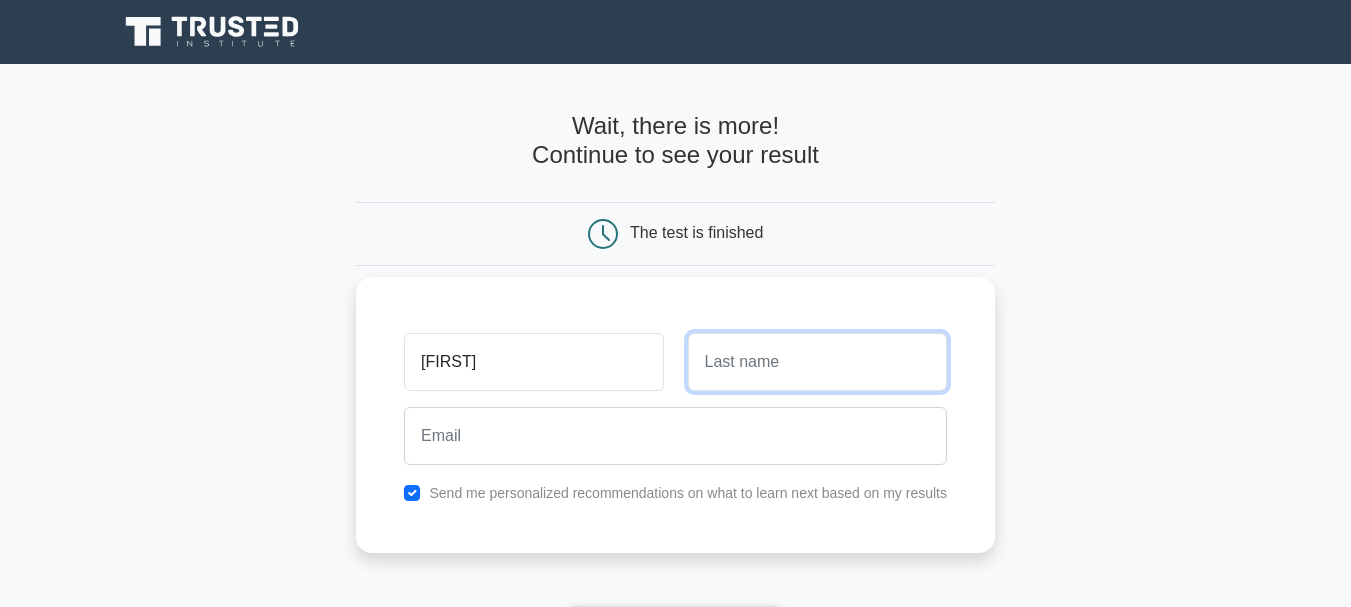 click at bounding box center (817, 362) 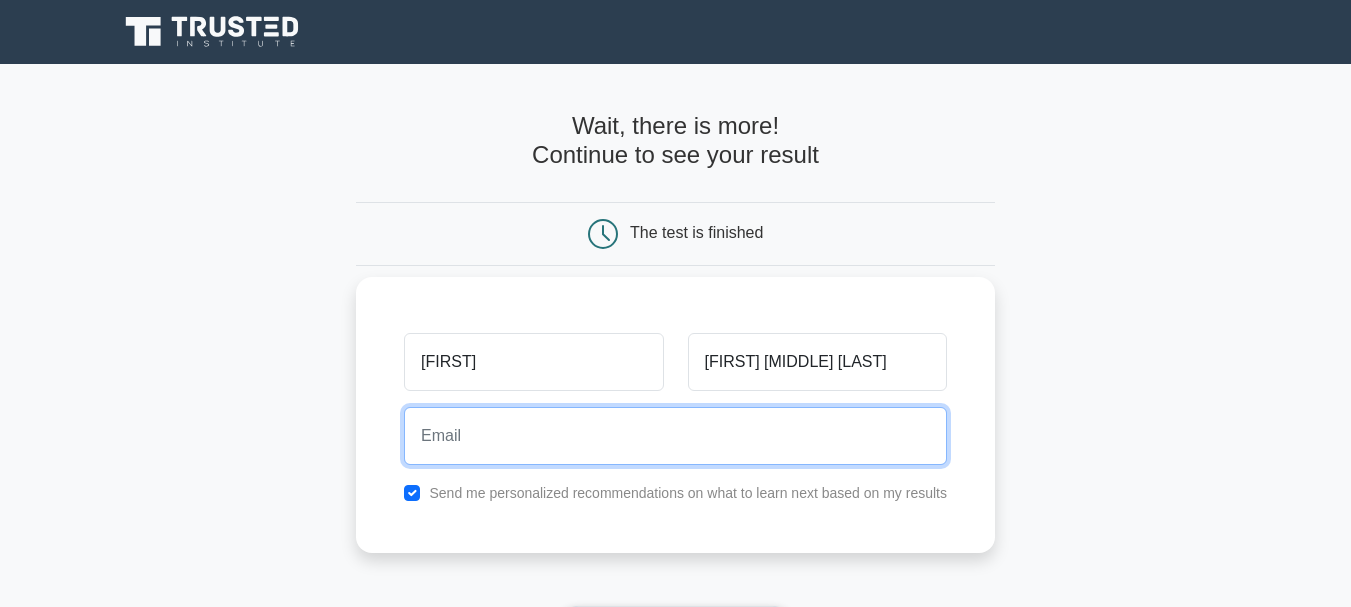 click at bounding box center (675, 436) 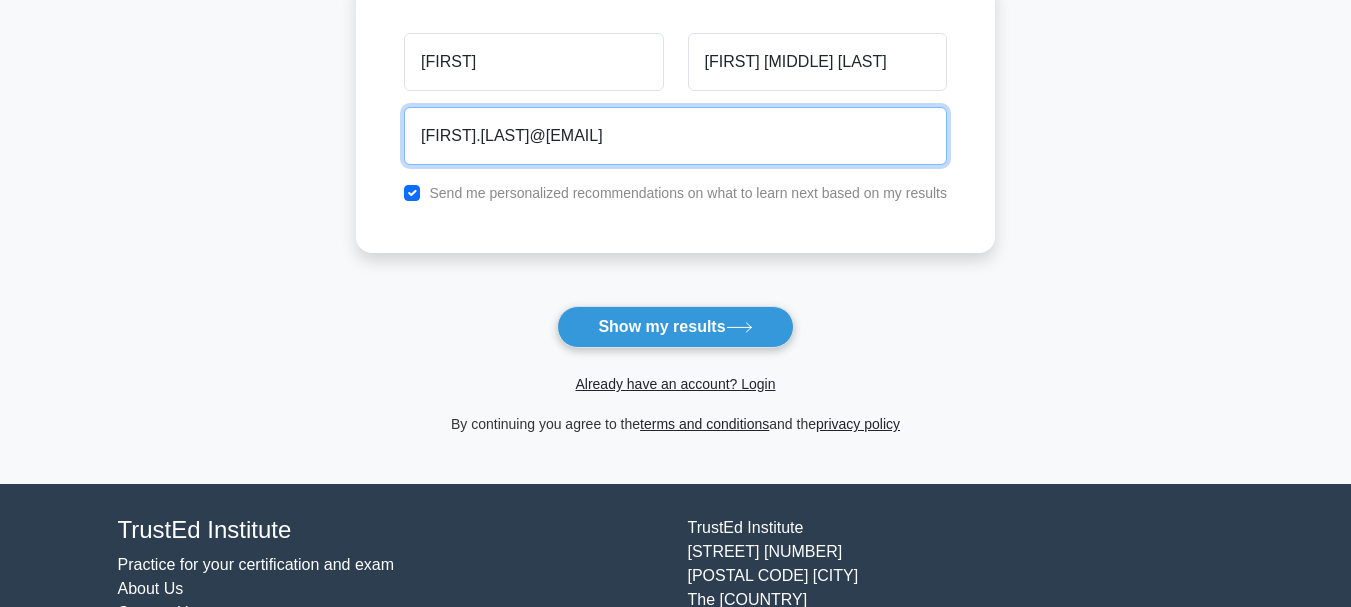 scroll, scrollTop: 399, scrollLeft: 0, axis: vertical 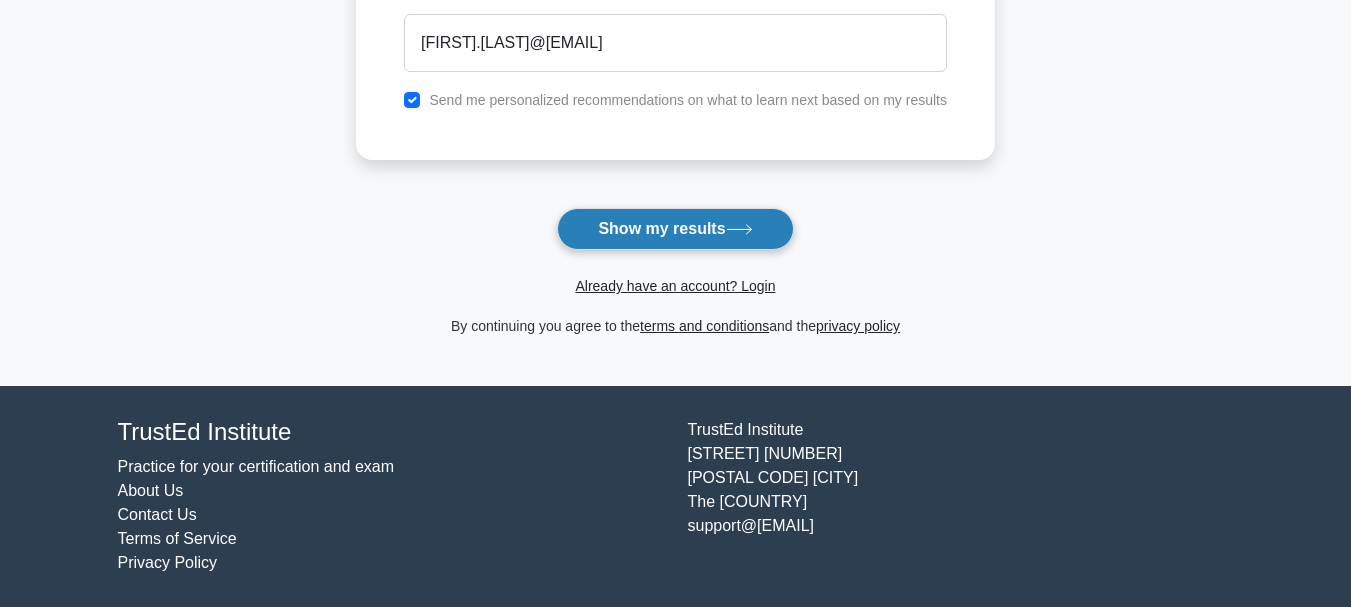 click on "Show my results" at bounding box center [675, 229] 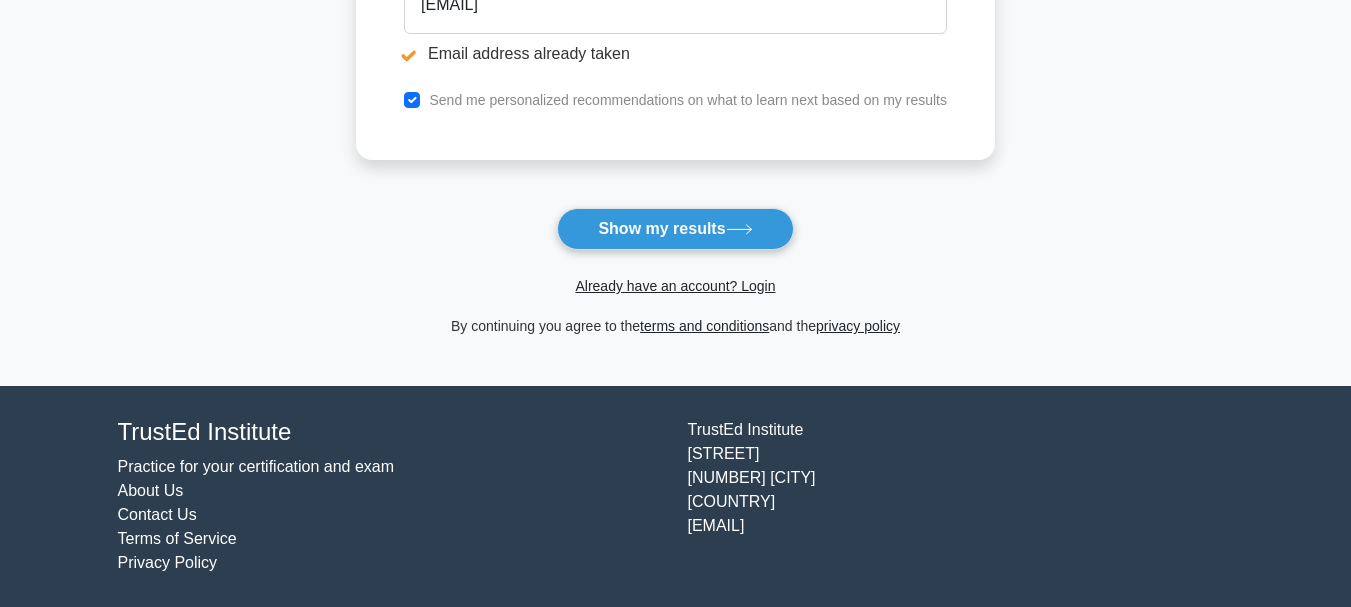 scroll, scrollTop: 511, scrollLeft: 0, axis: vertical 